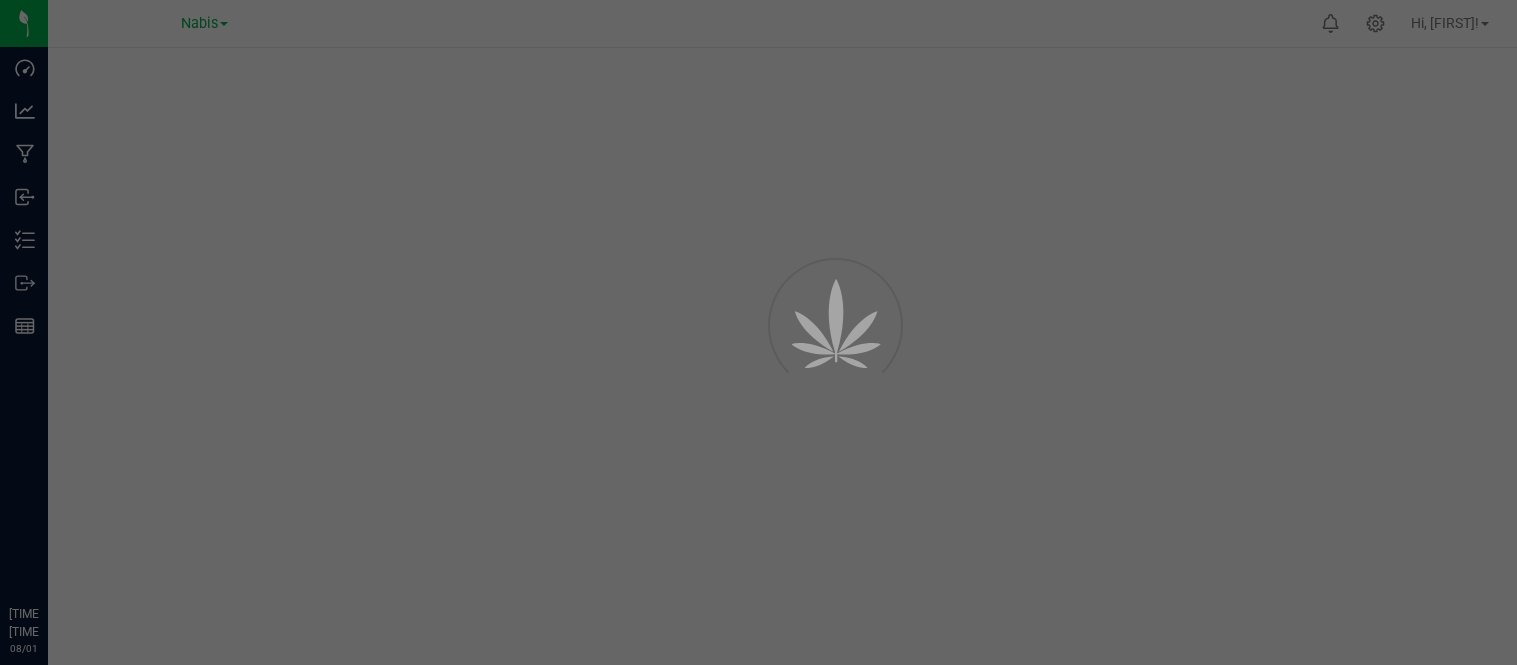 scroll, scrollTop: 0, scrollLeft: 0, axis: both 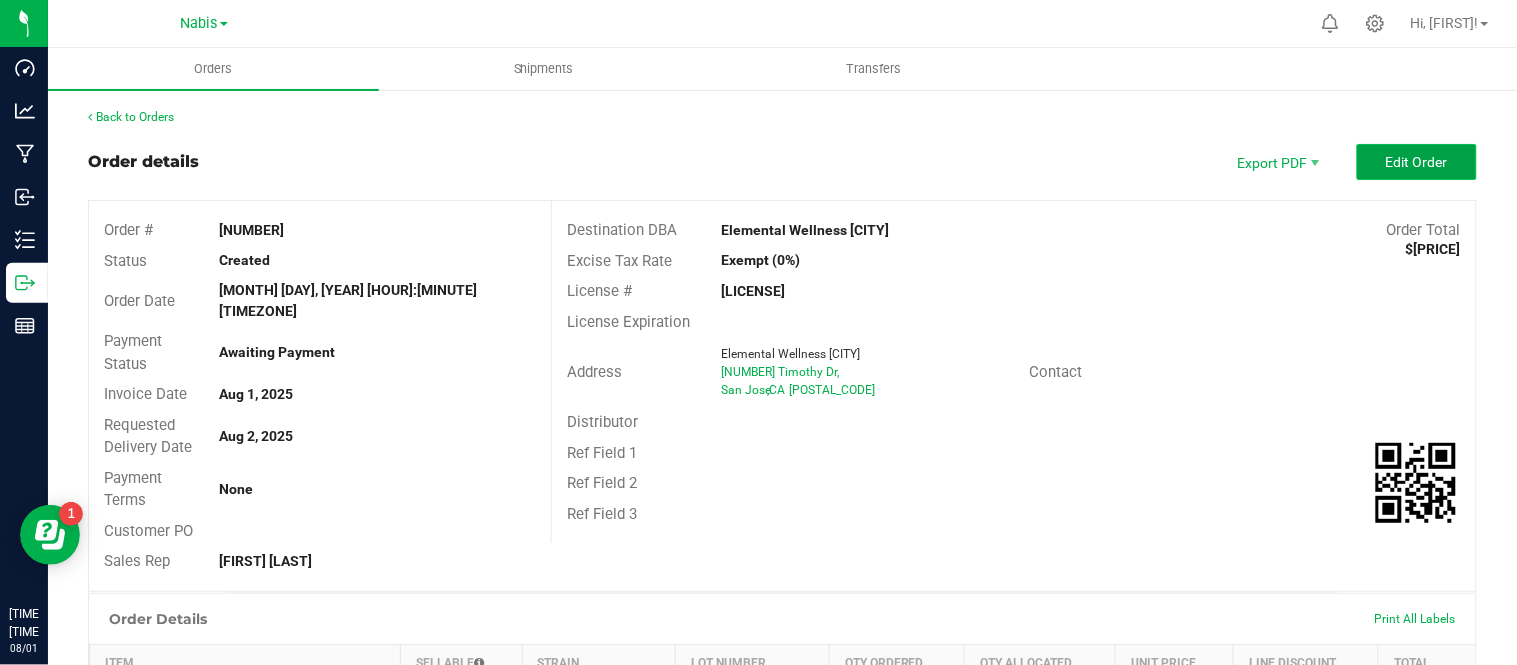click on "Edit Order" at bounding box center [1417, 162] 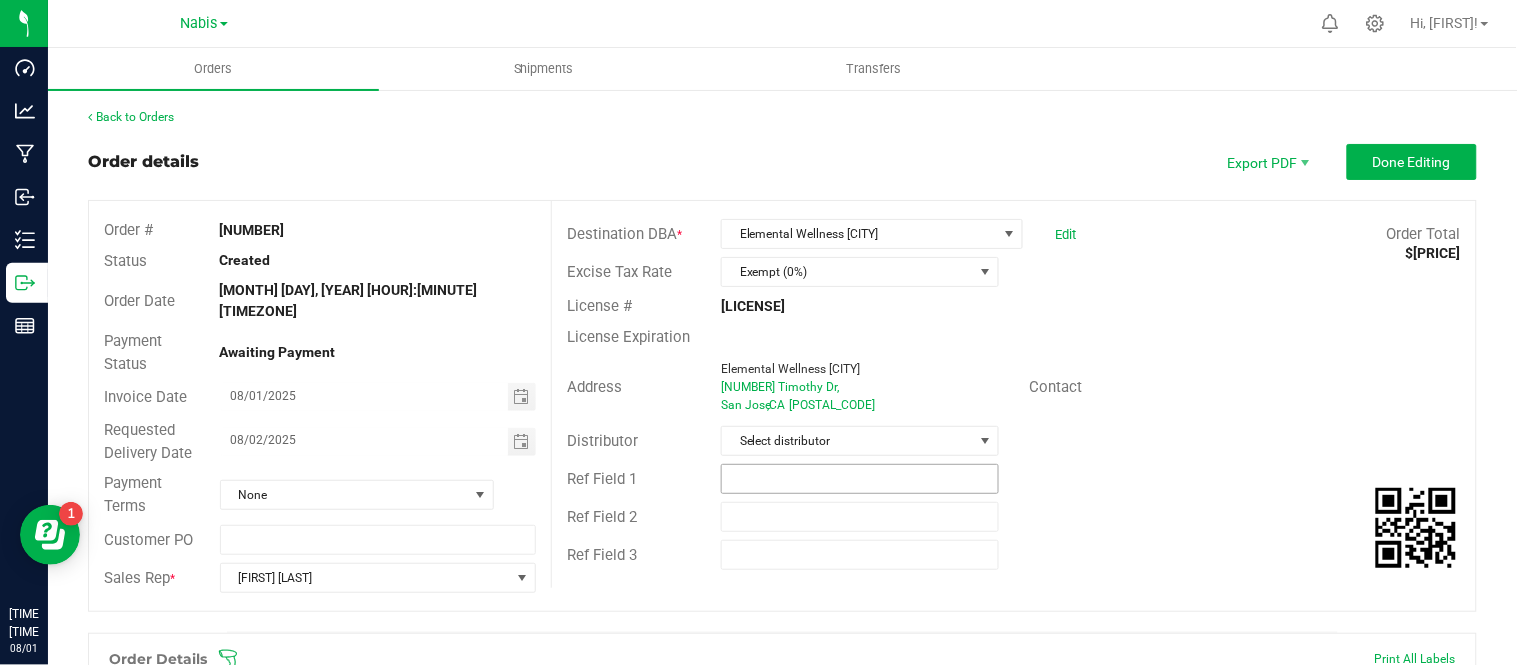scroll, scrollTop: 931, scrollLeft: 0, axis: vertical 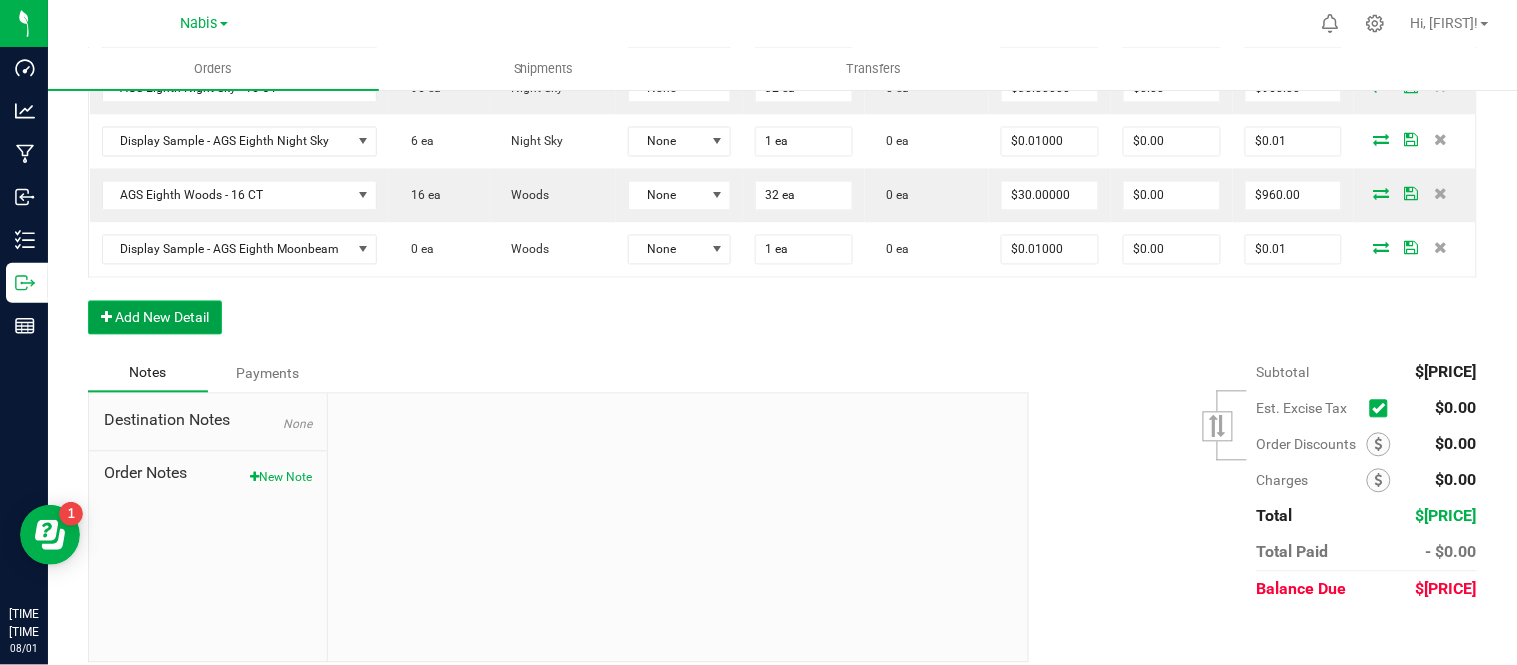 click on "Add New Detail" at bounding box center [155, 318] 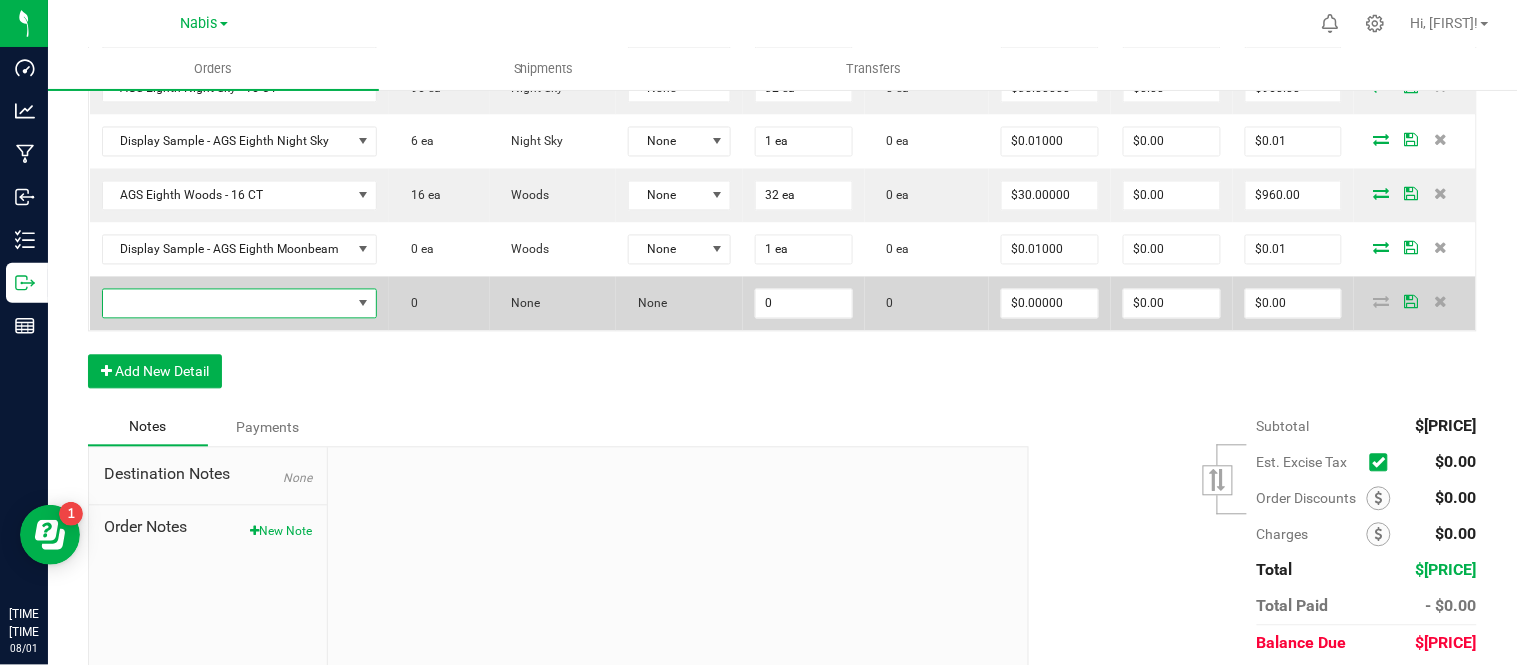 click at bounding box center (227, 304) 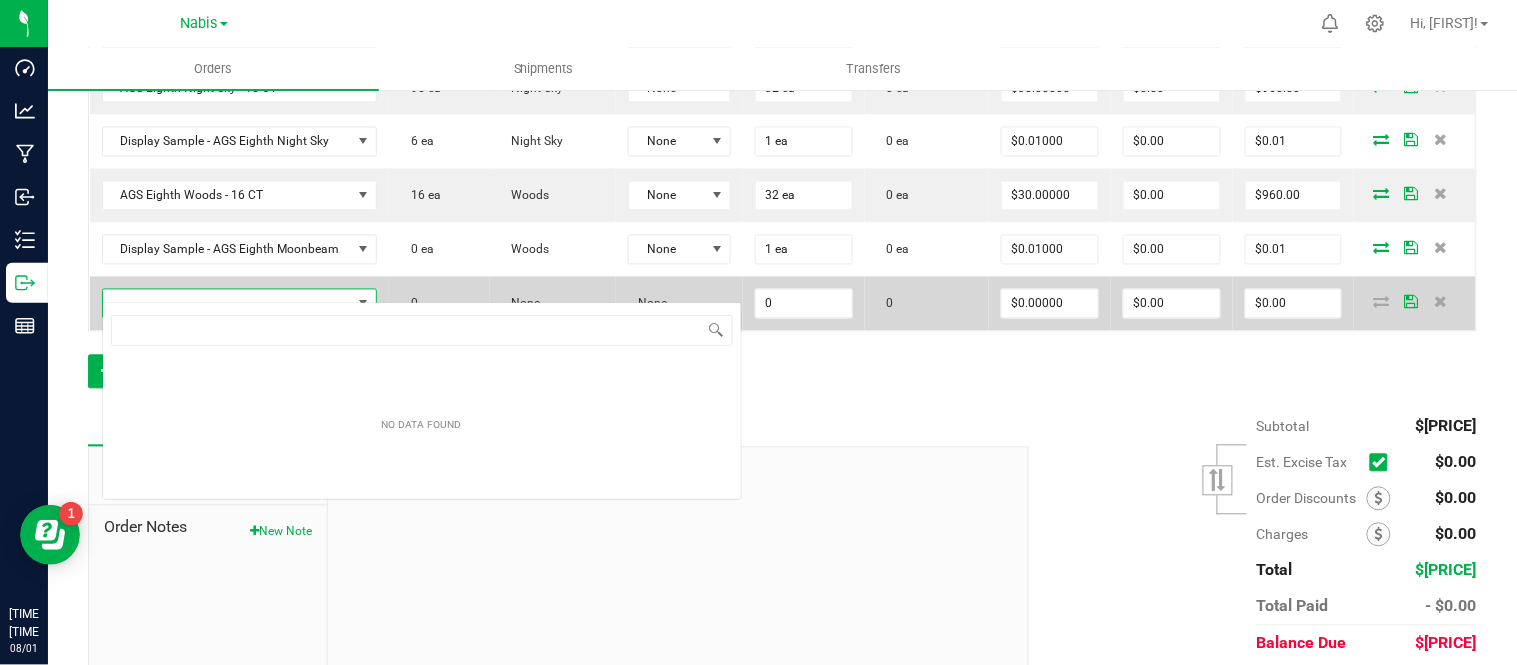 scroll, scrollTop: 99970, scrollLeft: 99740, axis: both 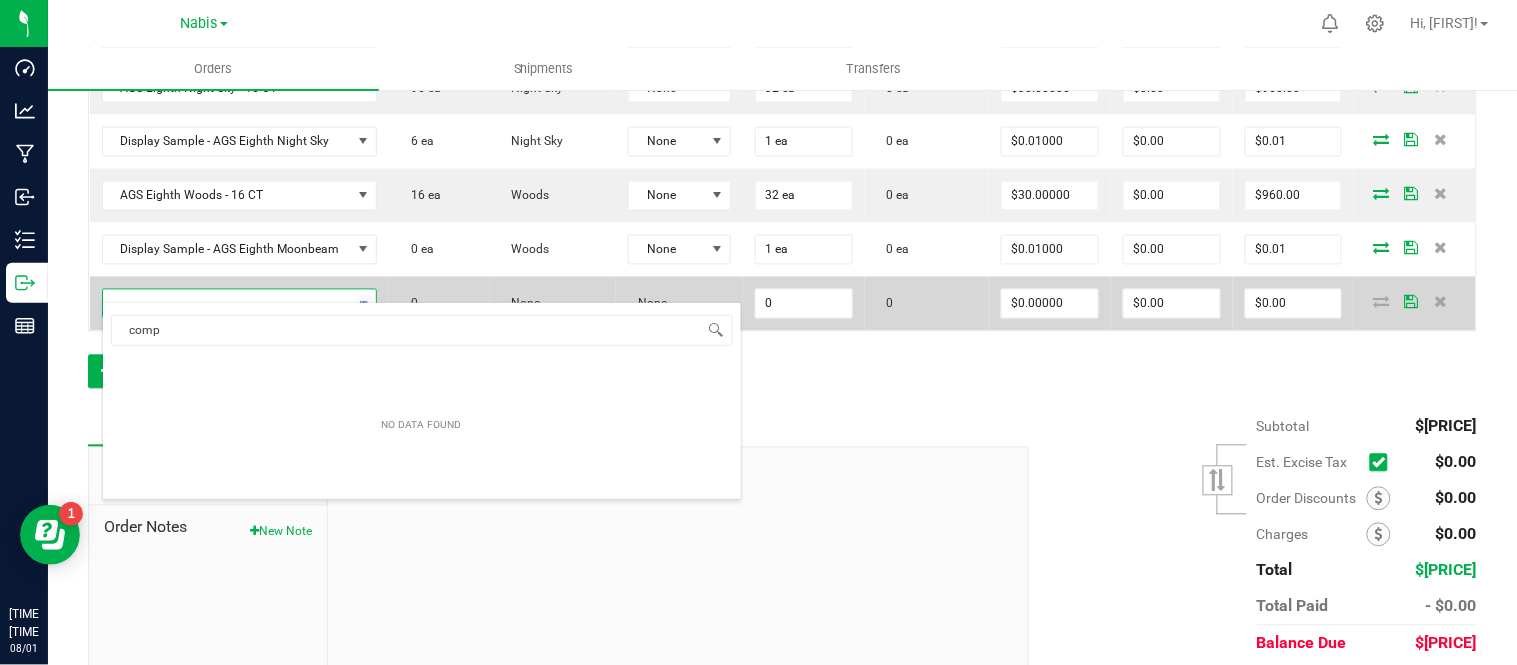 type on "comp" 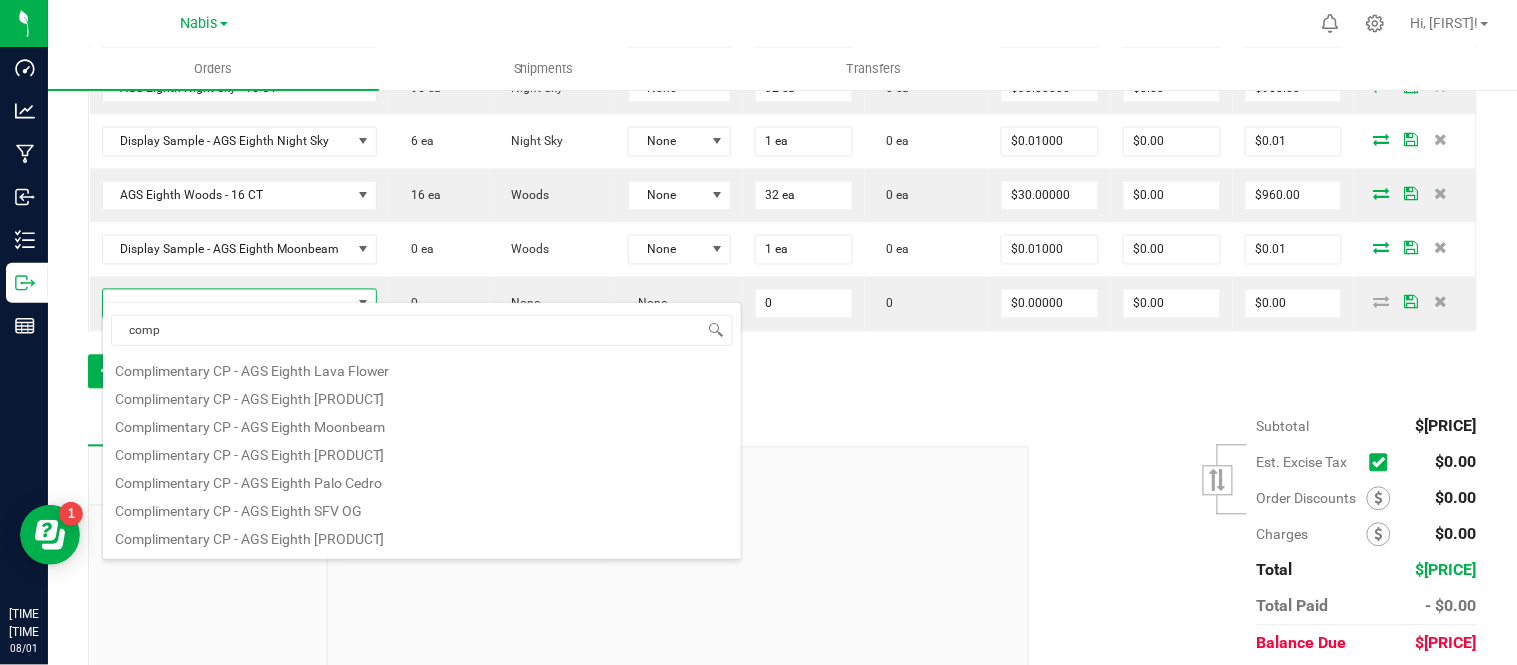 scroll, scrollTop: 174, scrollLeft: 0, axis: vertical 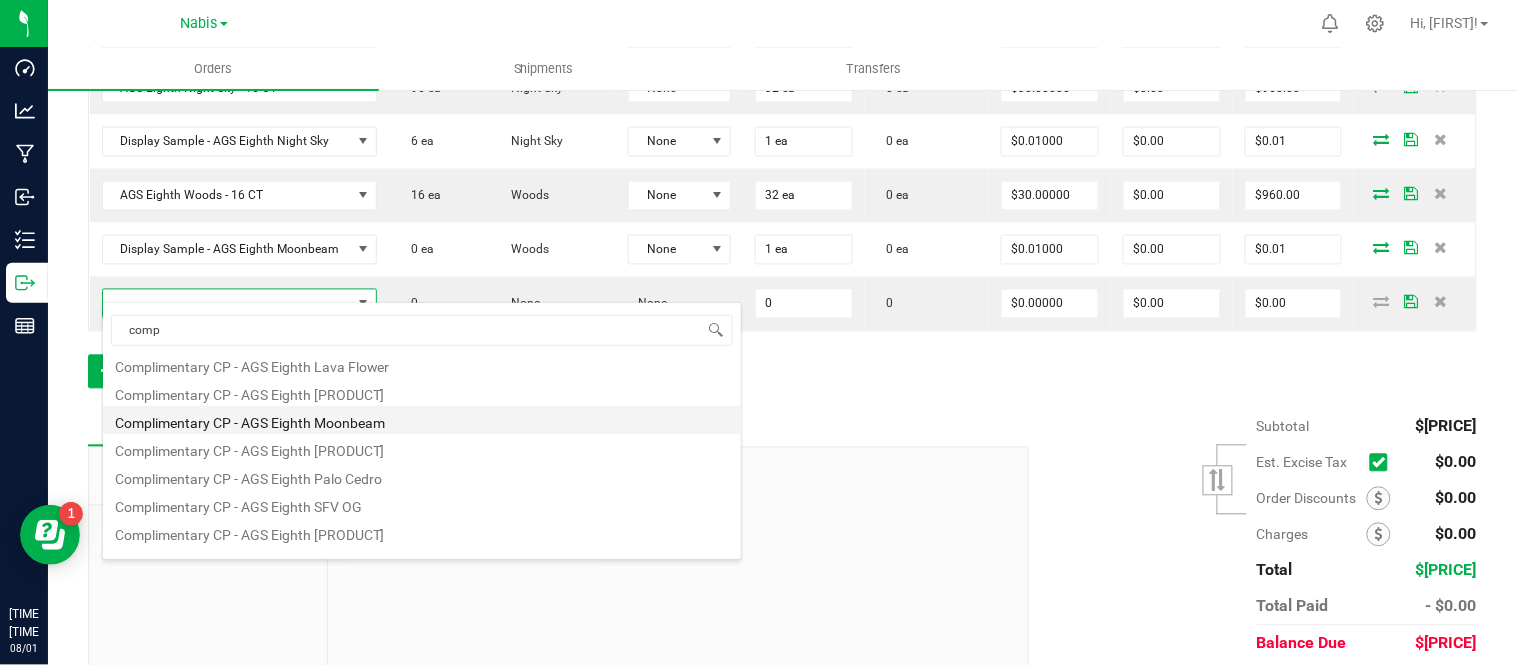 click on "Complimentary CP - AGS Eighth Moonbeam" at bounding box center [422, 420] 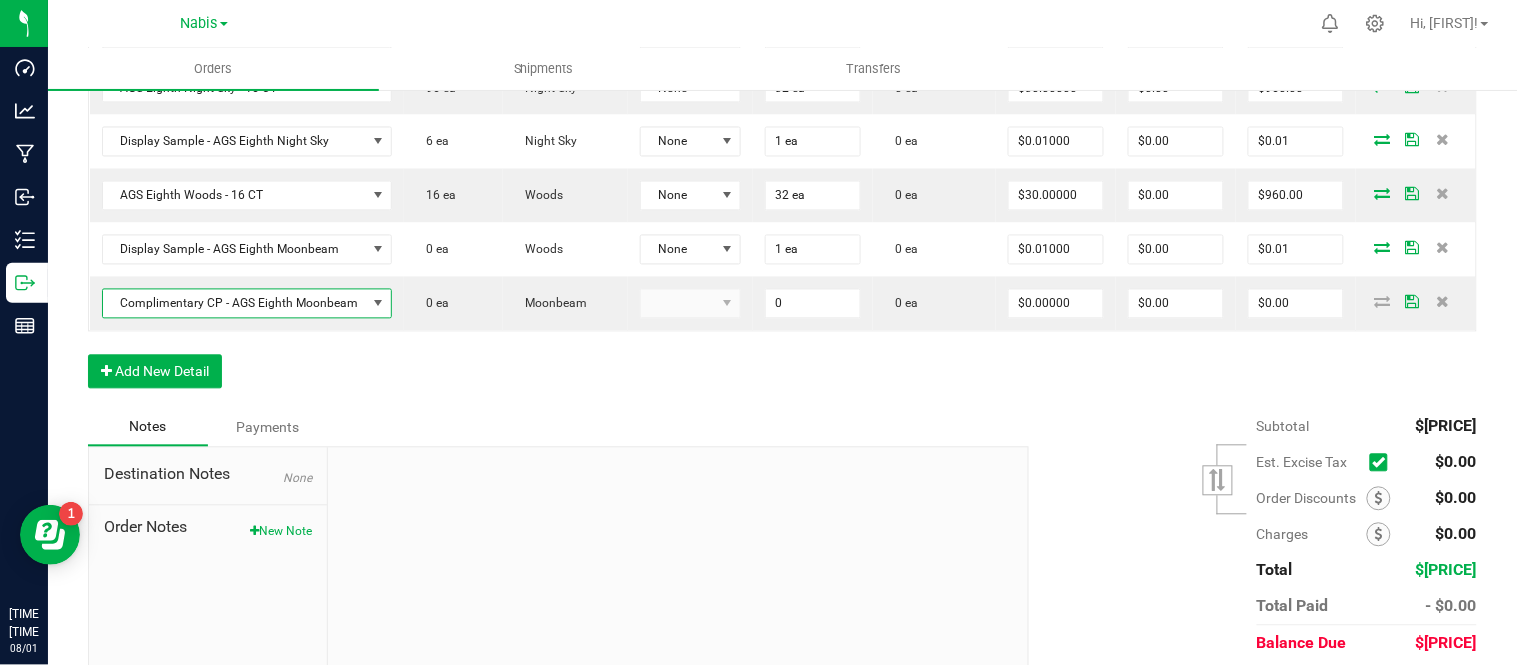 type on "0 ea" 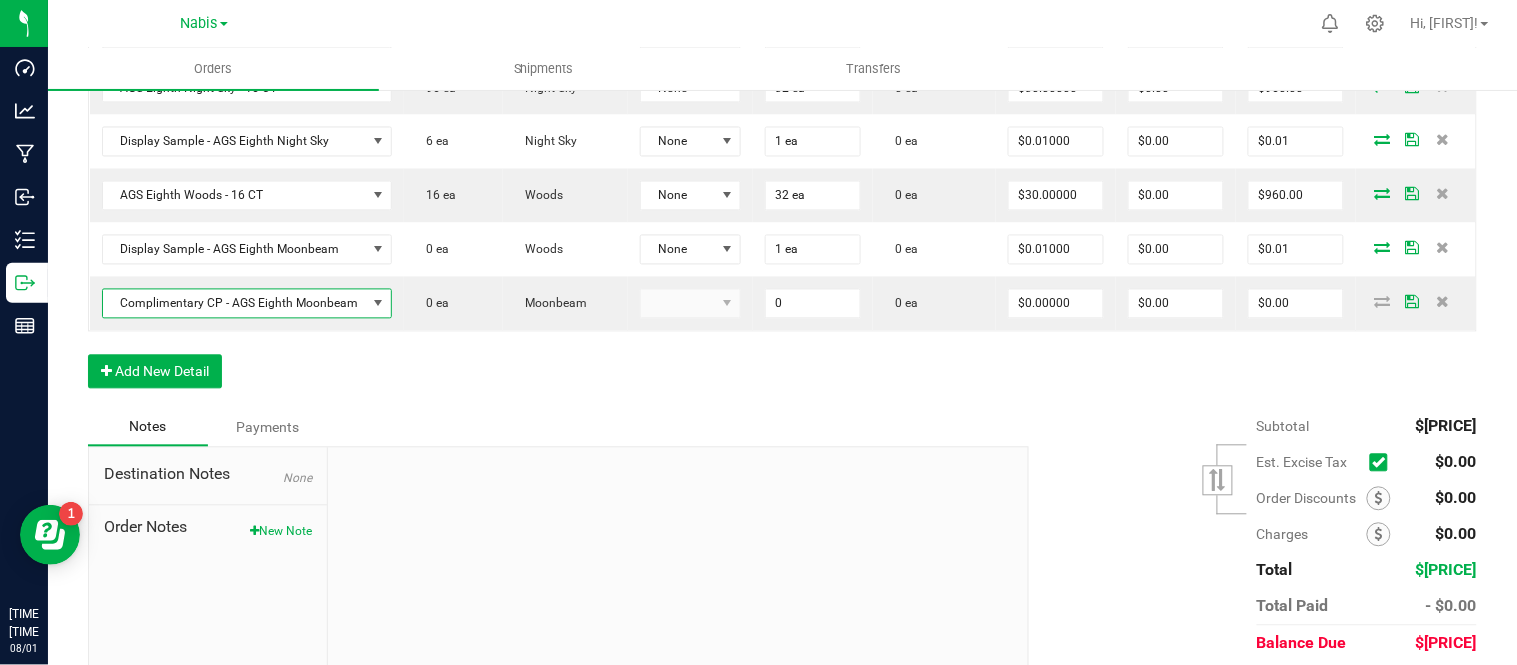 type on "$0.01000" 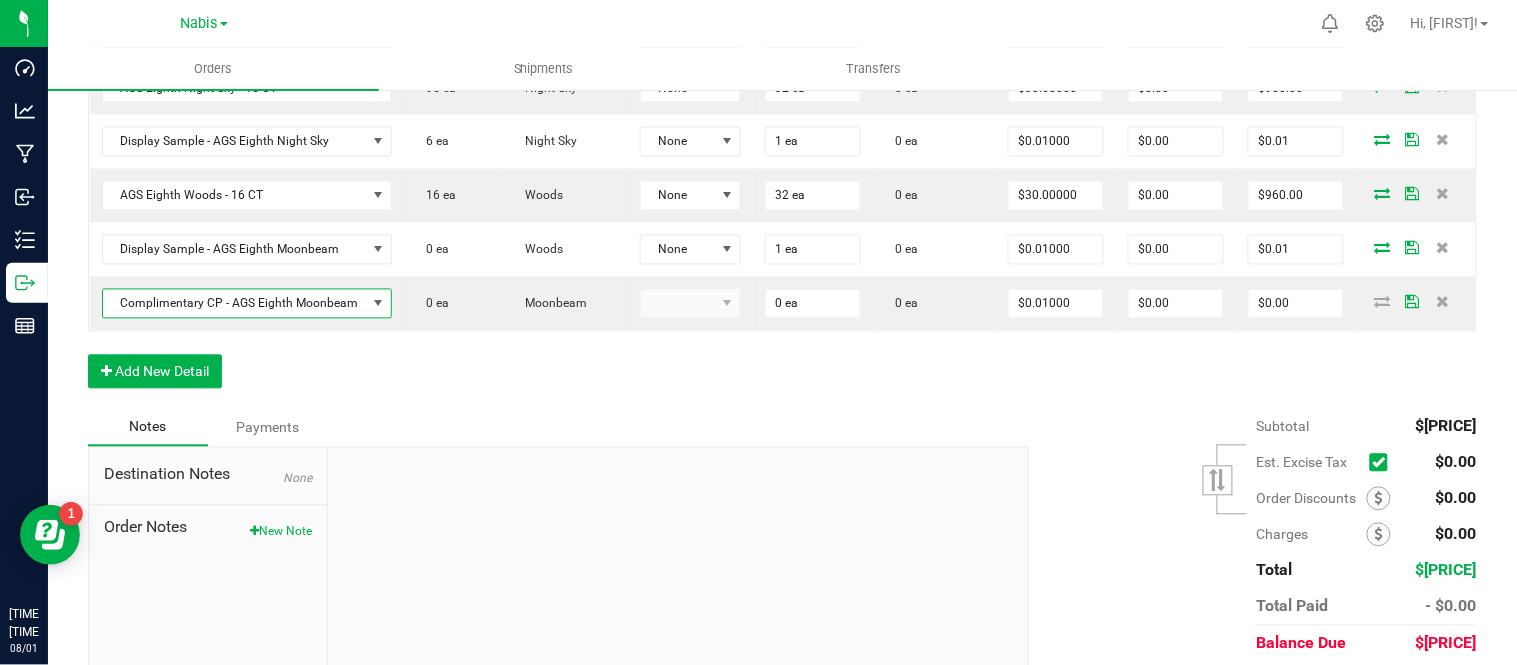 scroll, scrollTop: 947, scrollLeft: 0, axis: vertical 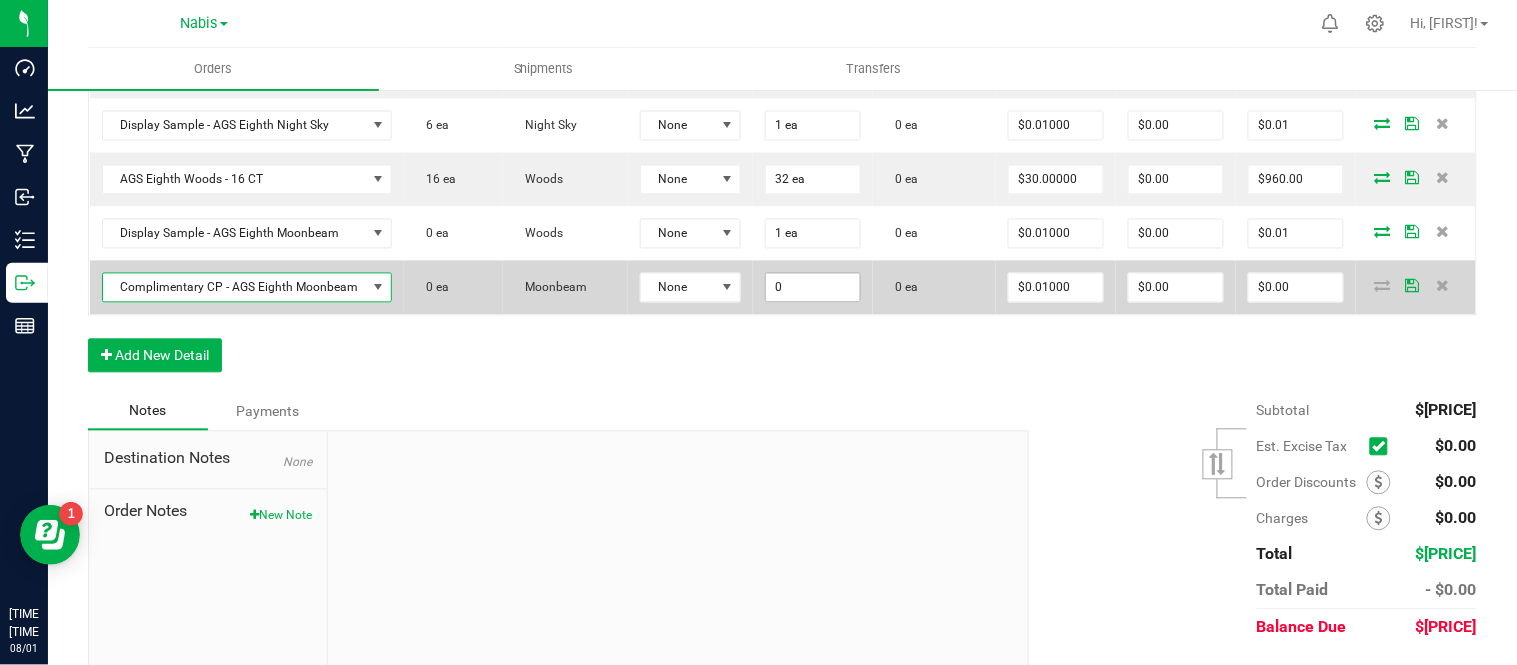 click on "0" at bounding box center [813, 288] 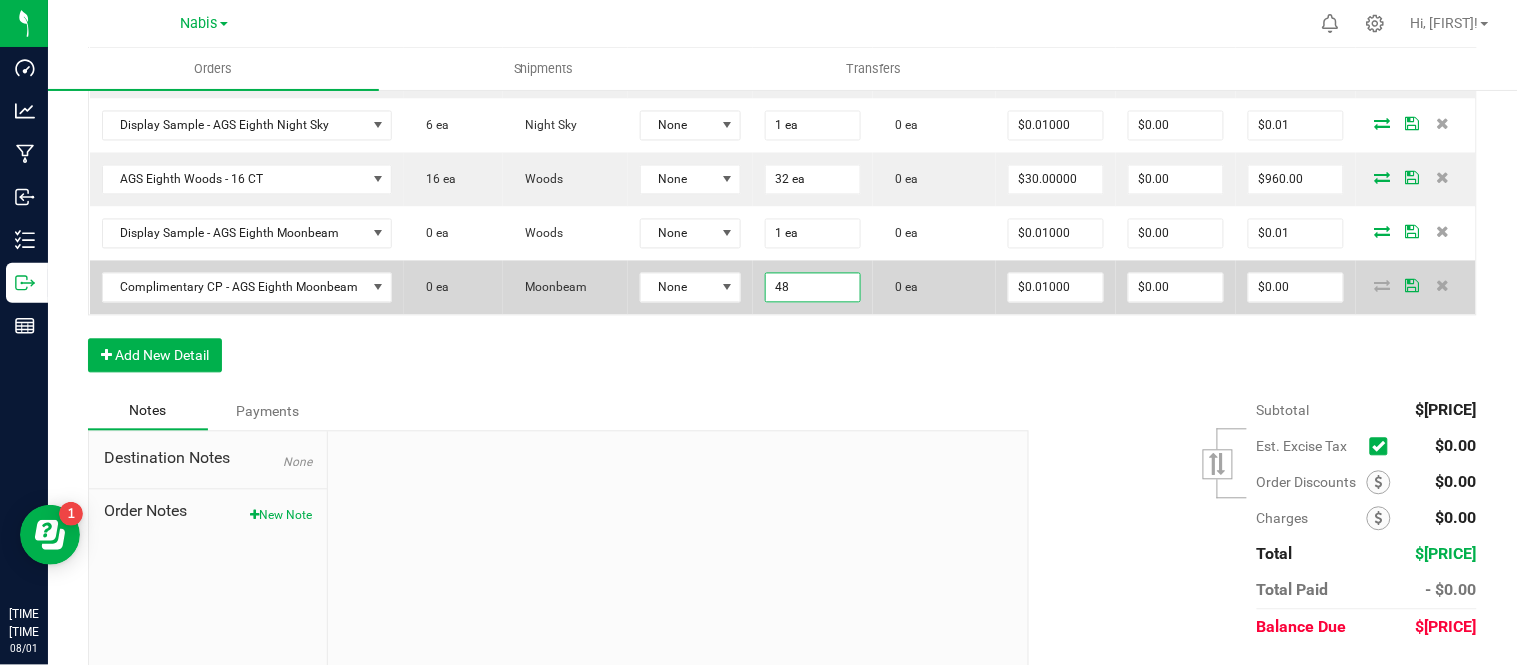type on "48 ea" 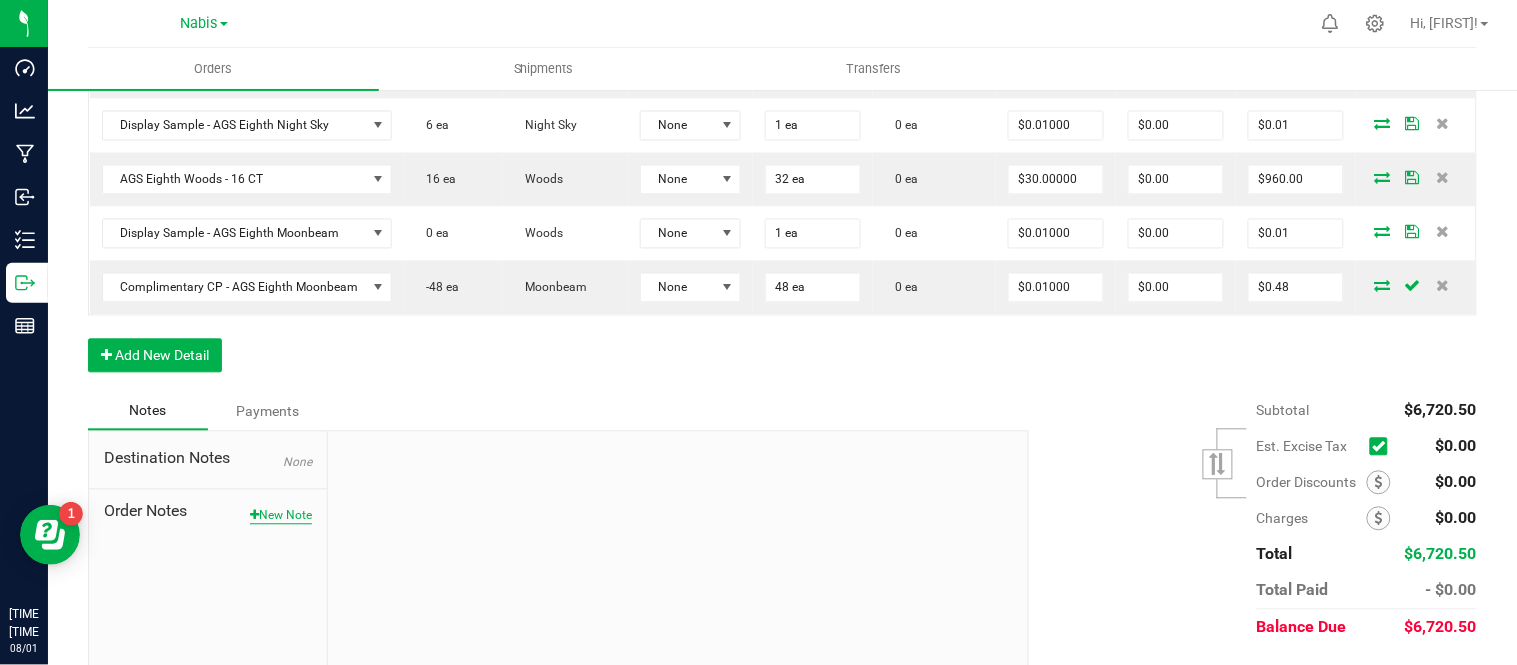 click on "New Note" at bounding box center (281, 516) 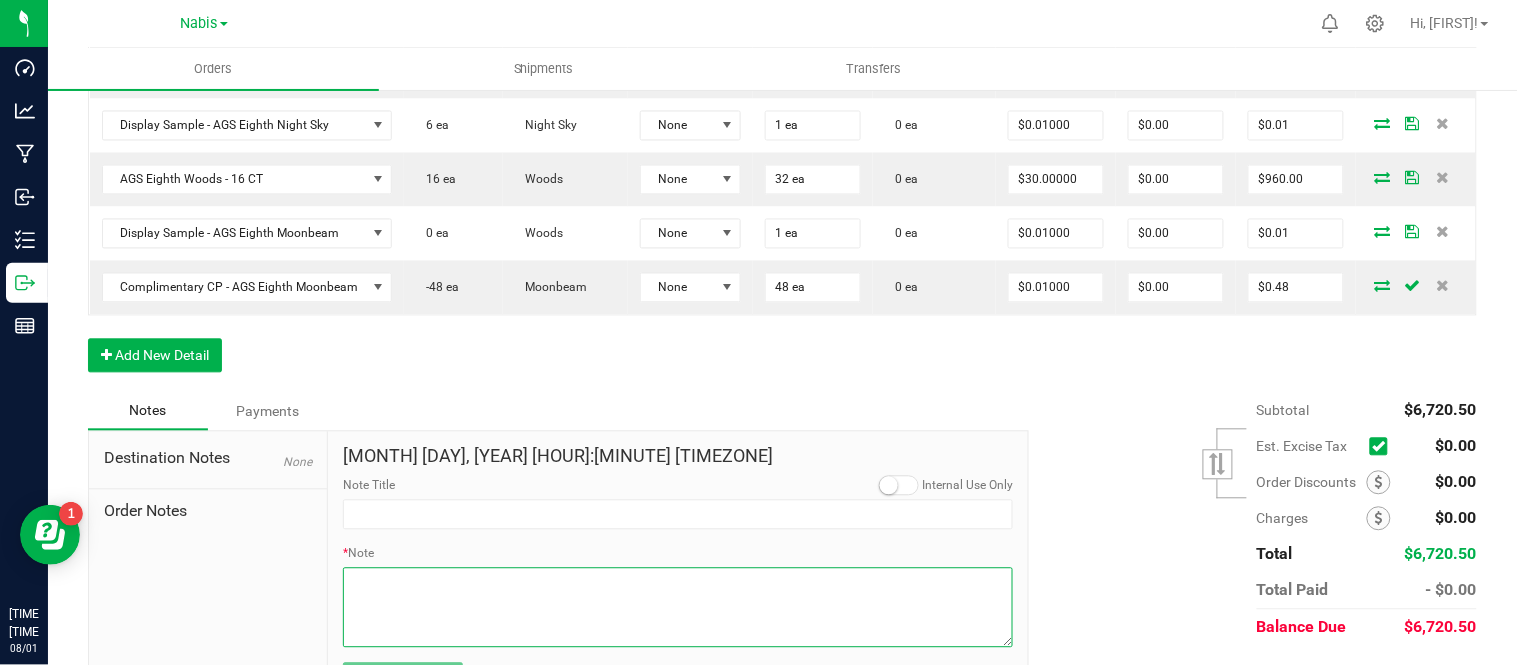 click on "*
Note" at bounding box center [678, 608] 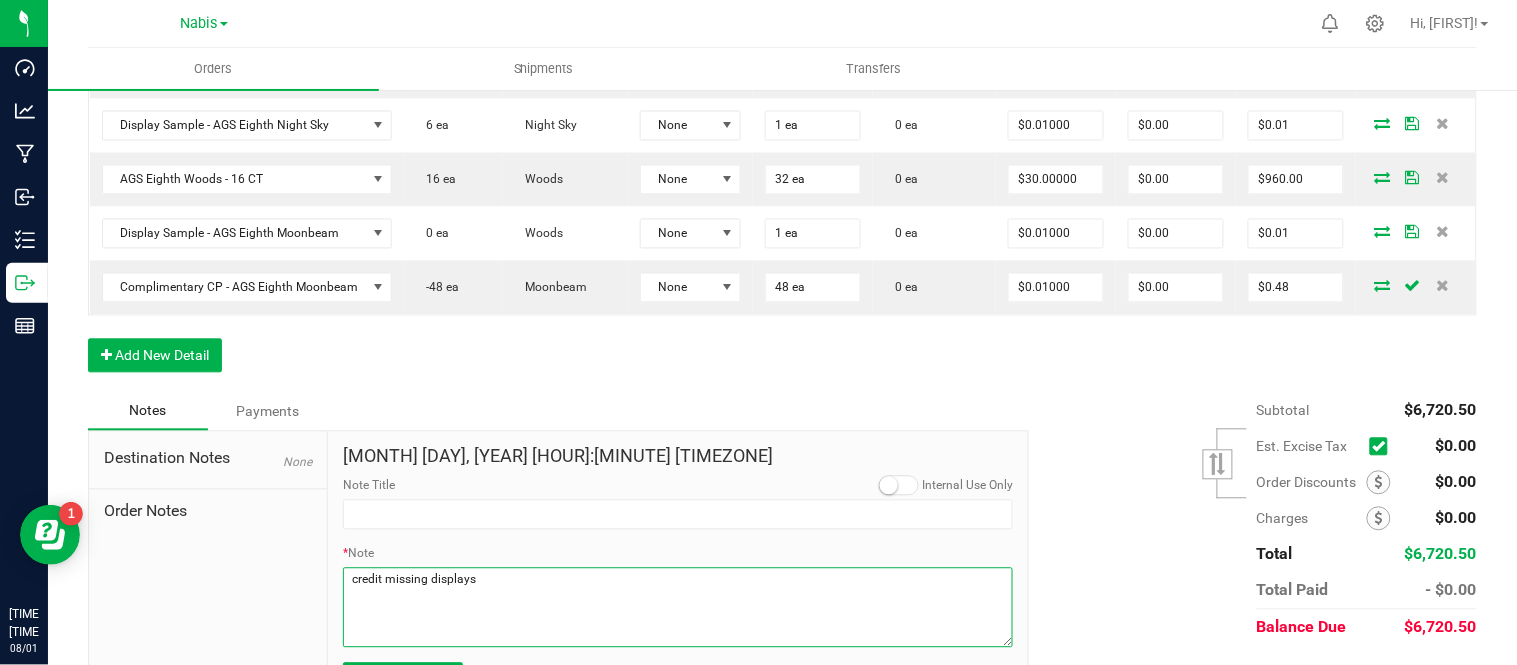 scroll, scrollTop: 1012, scrollLeft: 0, axis: vertical 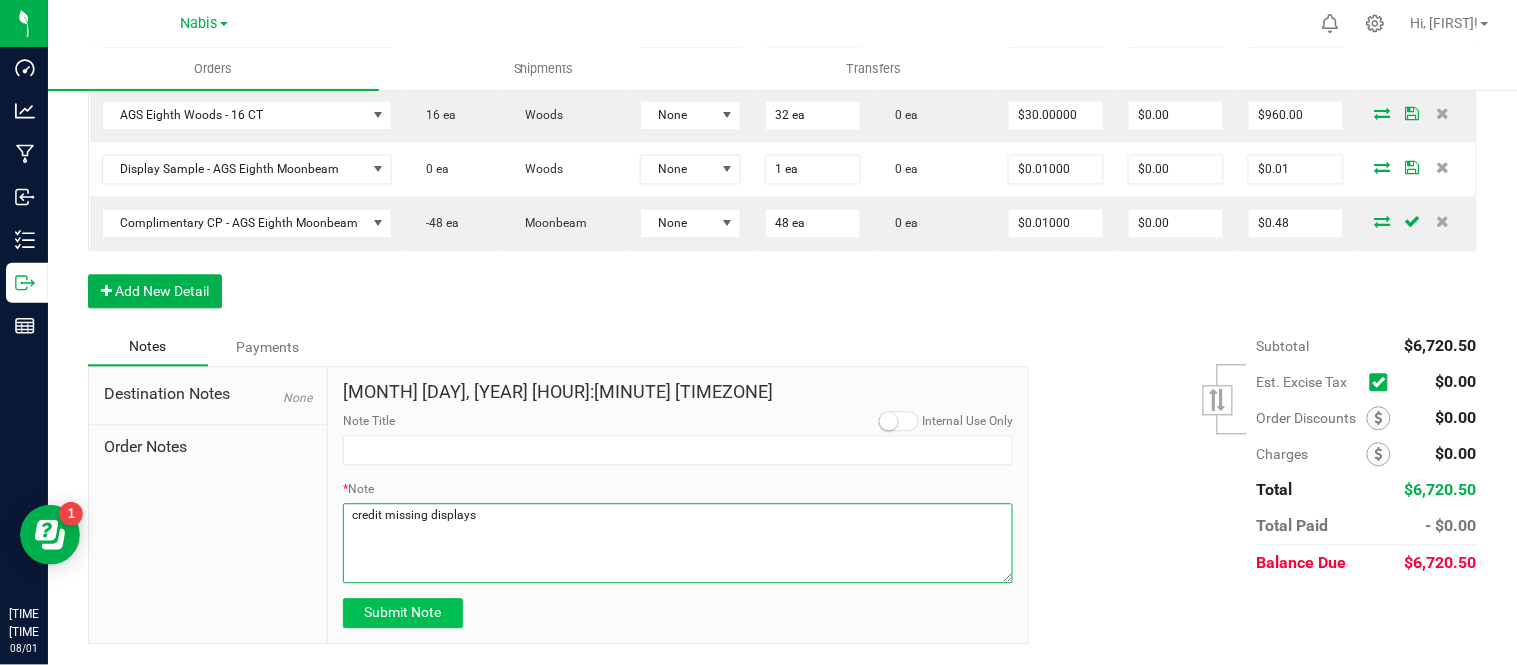type on "credit missing displays" 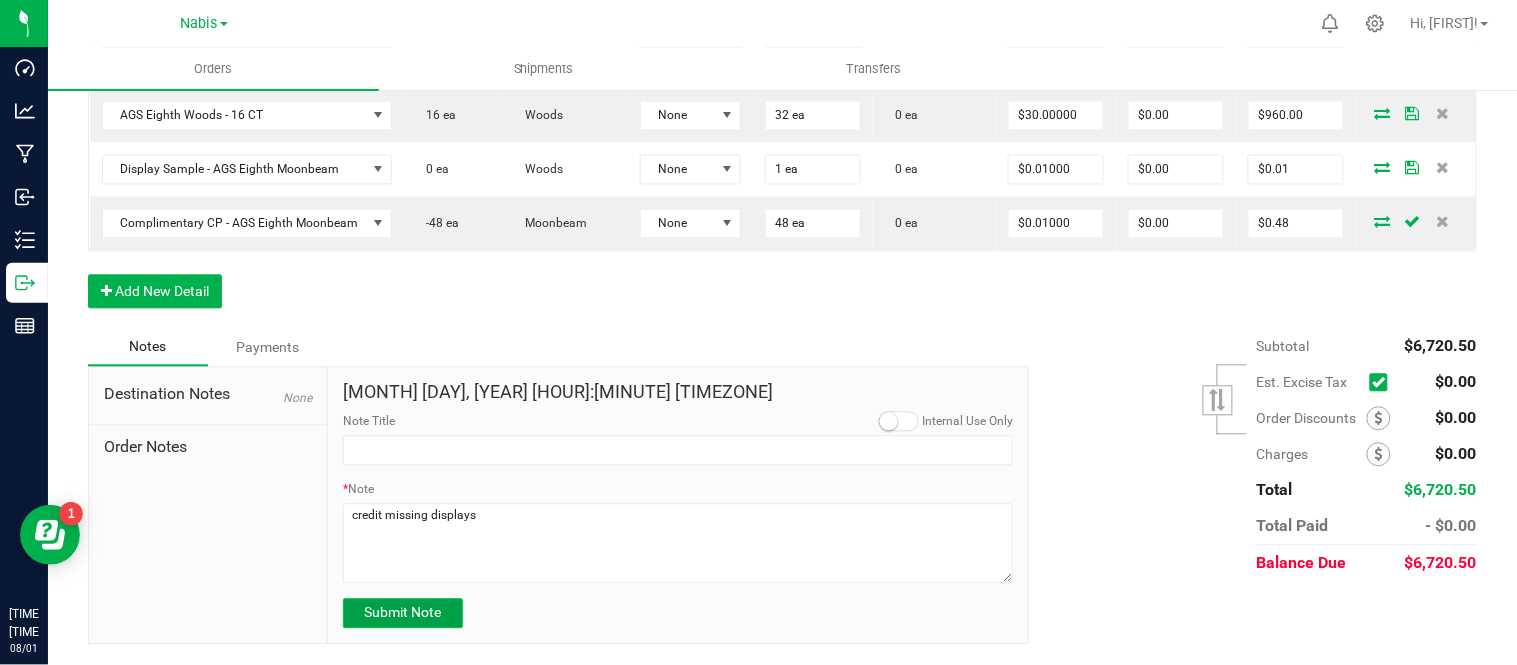 click on "Submit Note" at bounding box center [403, 614] 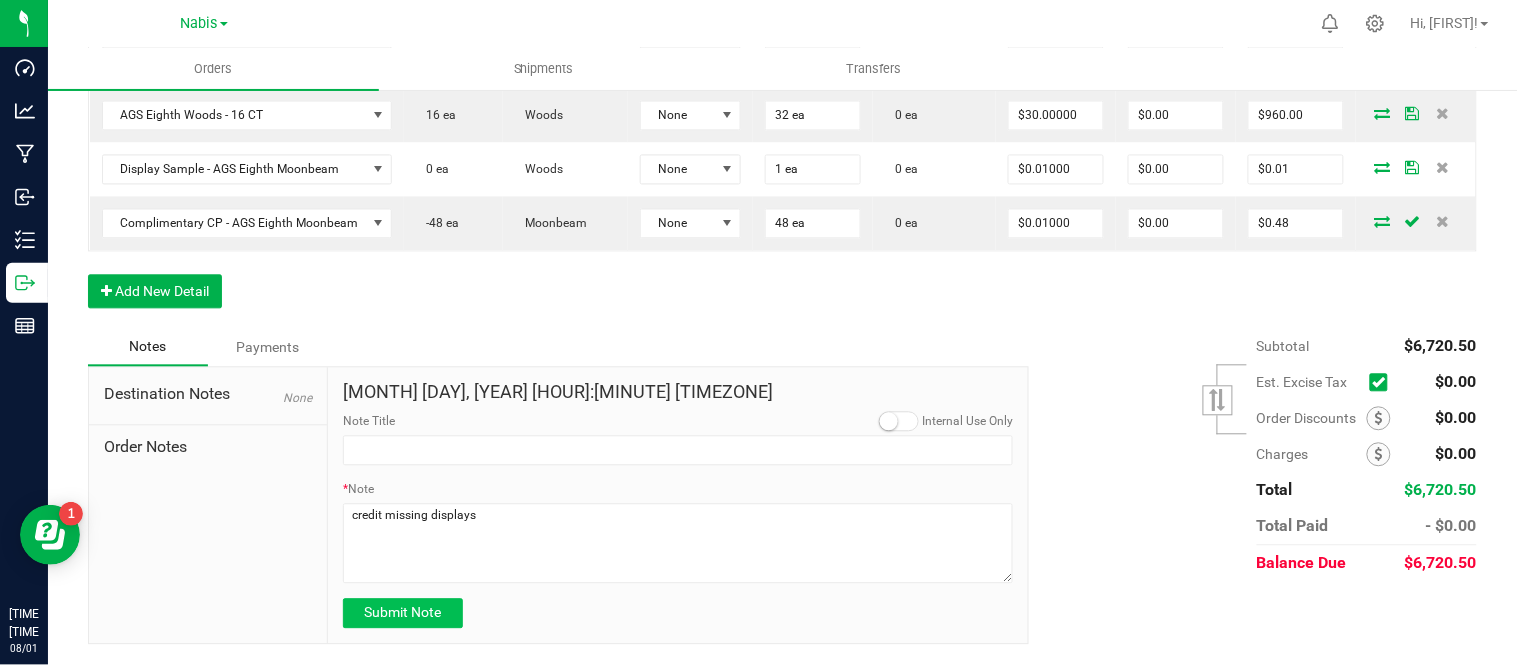 type on "[DATE] [TIME] [TIMEZONE]" 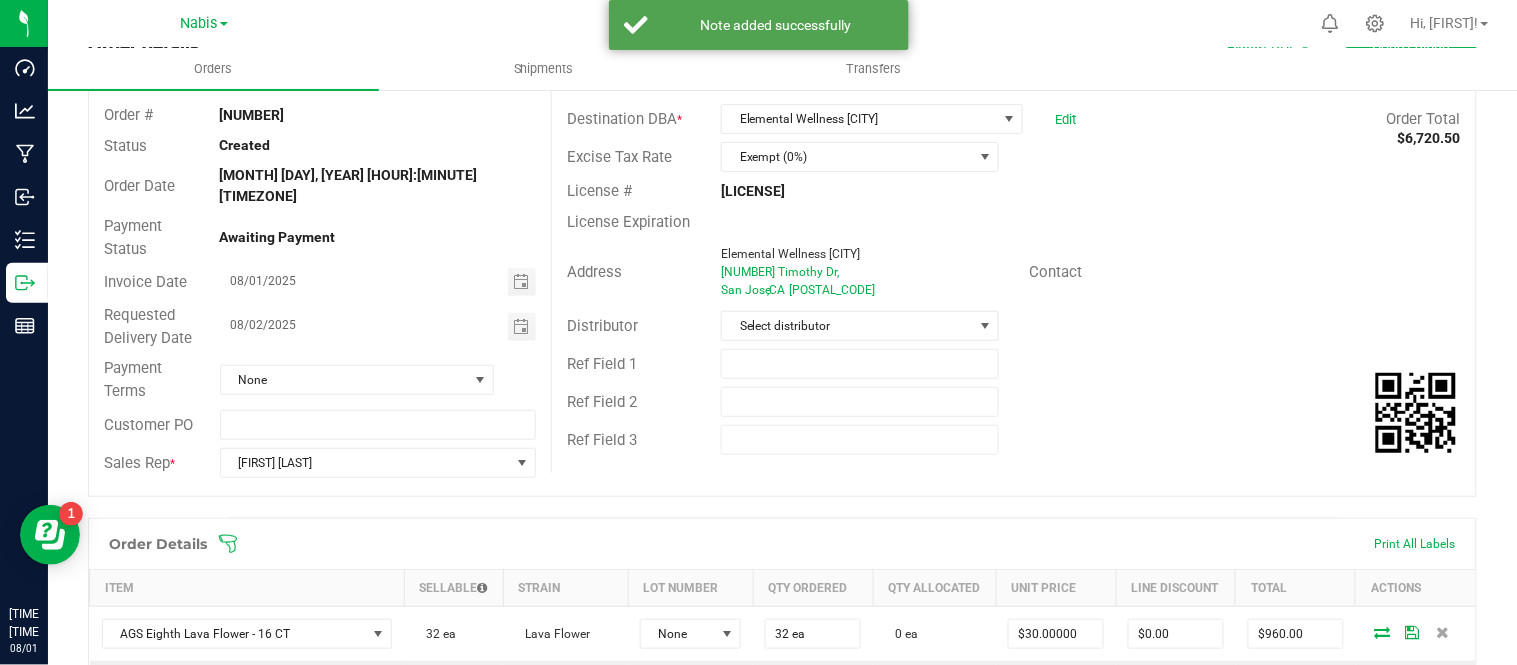 scroll, scrollTop: 107, scrollLeft: 0, axis: vertical 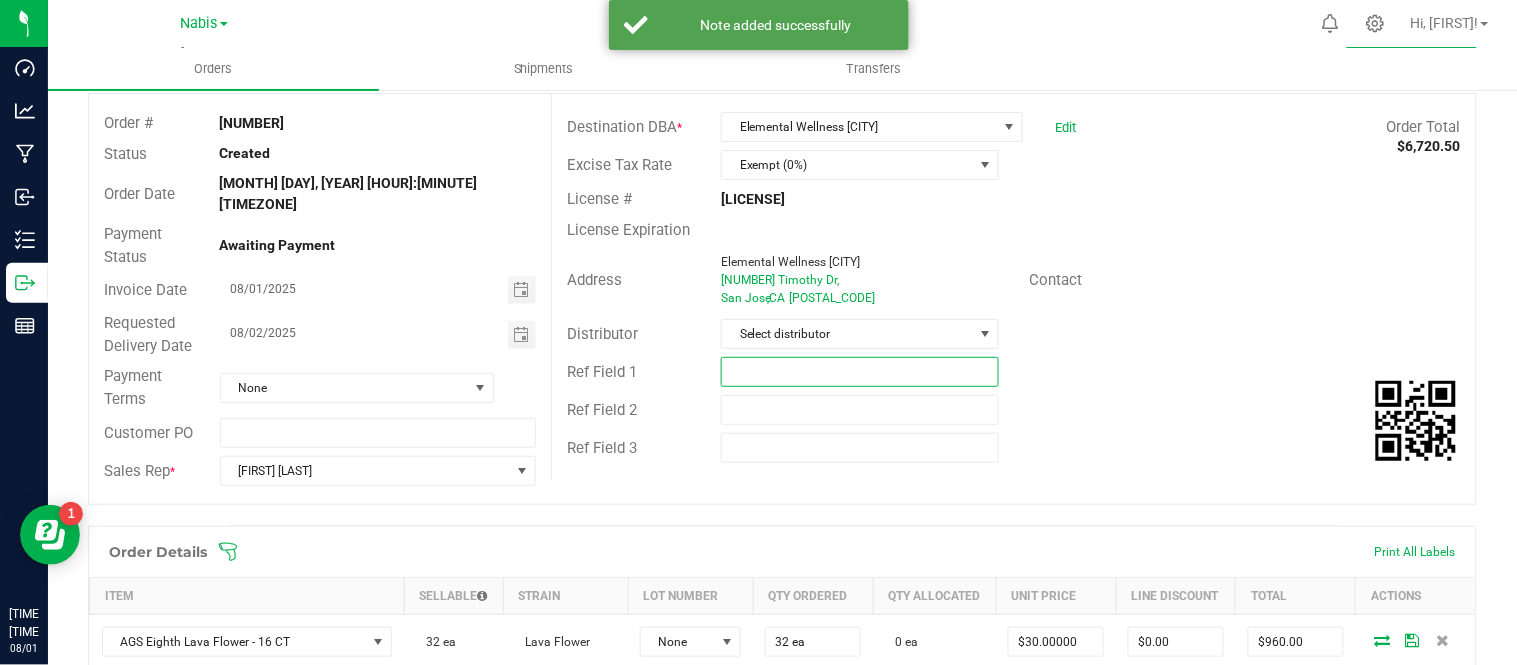 click at bounding box center [860, 372] 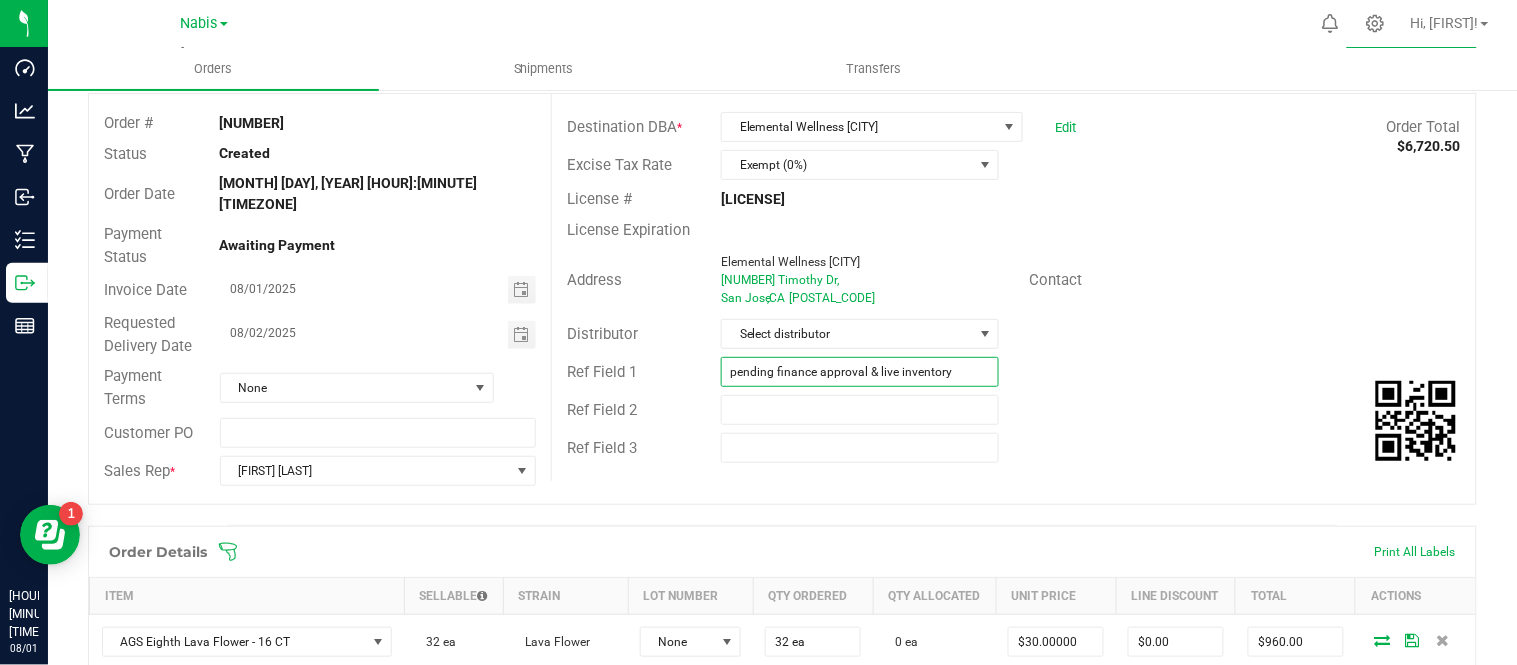 scroll, scrollTop: 5, scrollLeft: 0, axis: vertical 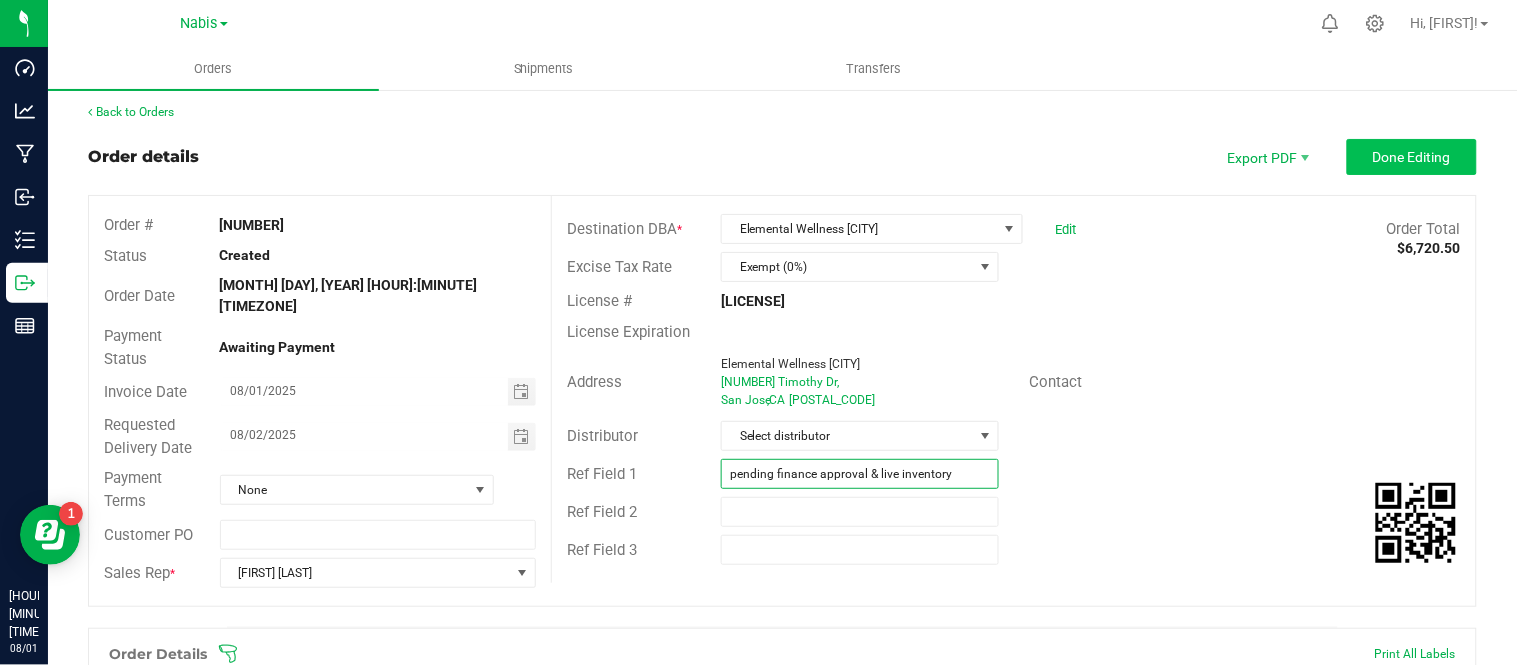 type on "pending finance approval & live inventory" 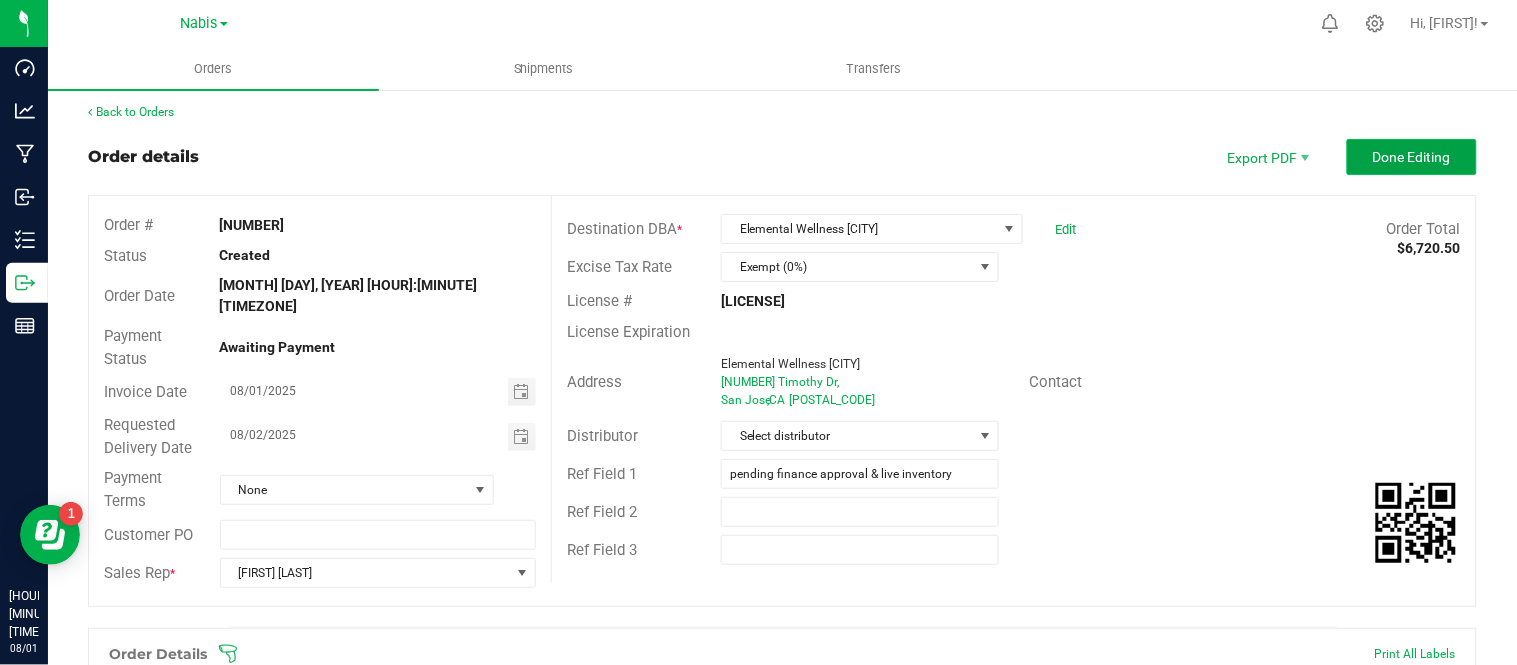 click on "Done Editing" at bounding box center (1412, 157) 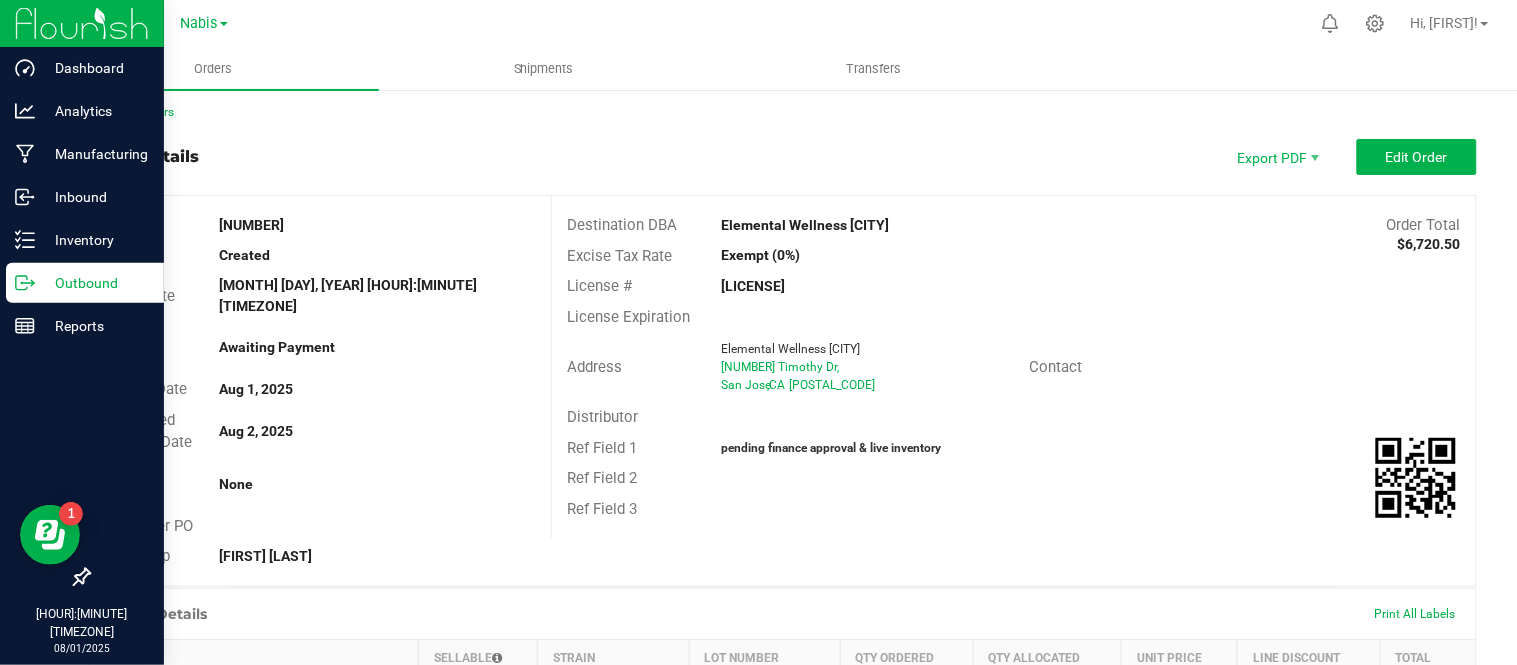 click on "Outbound" at bounding box center (95, 283) 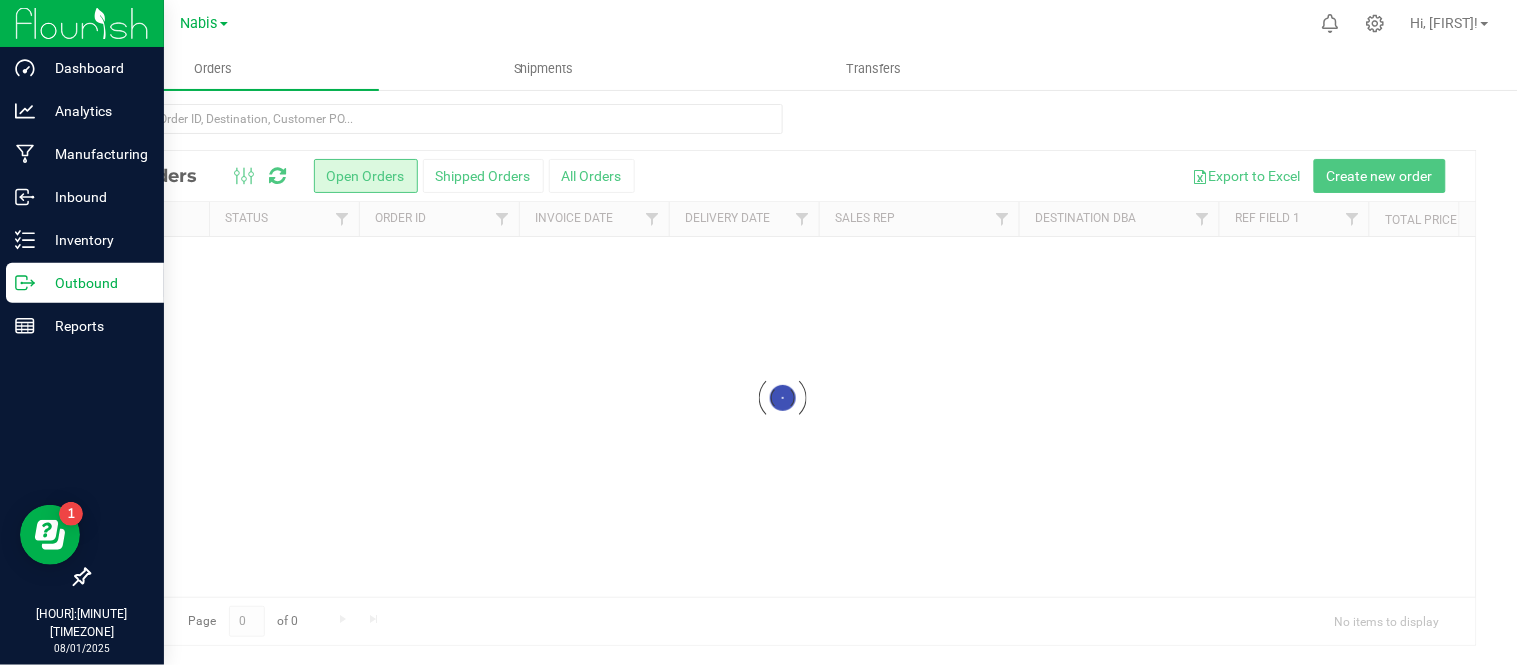 scroll, scrollTop: 0, scrollLeft: 0, axis: both 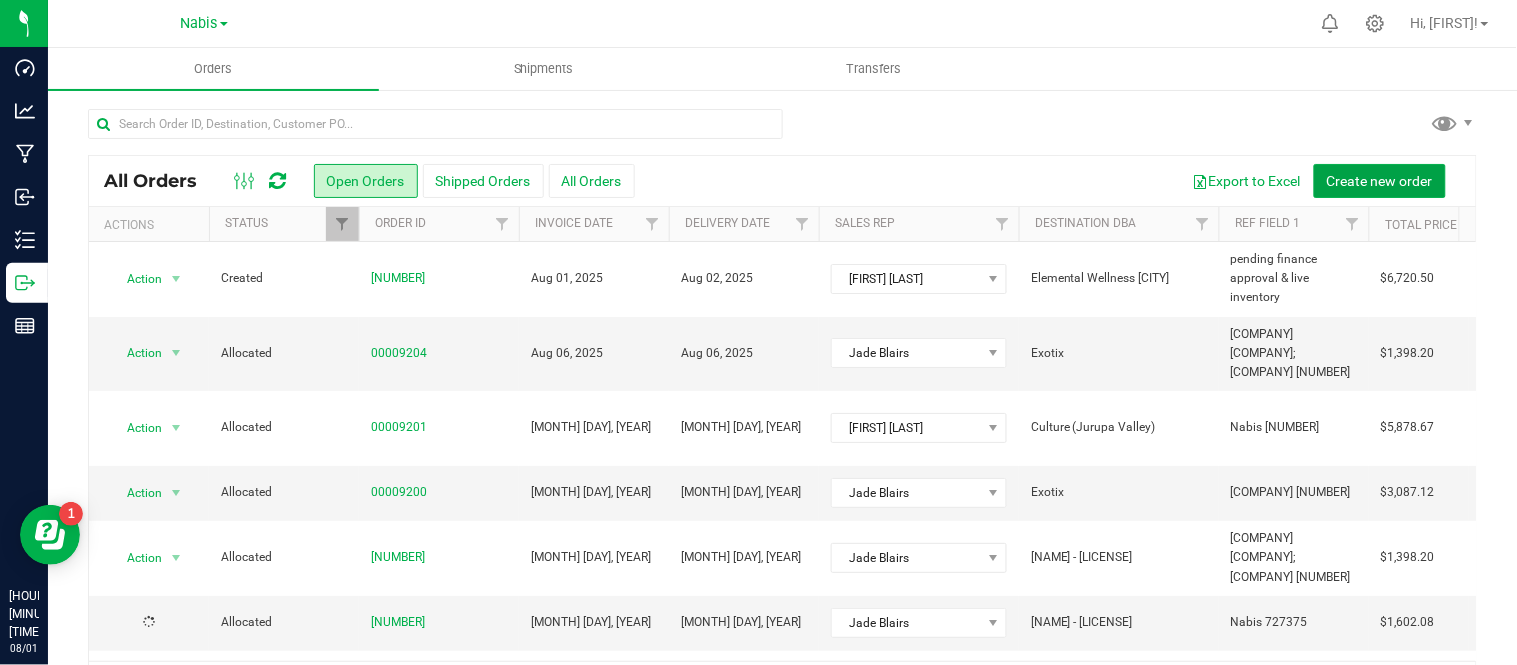 click on "Create new order" at bounding box center (1380, 181) 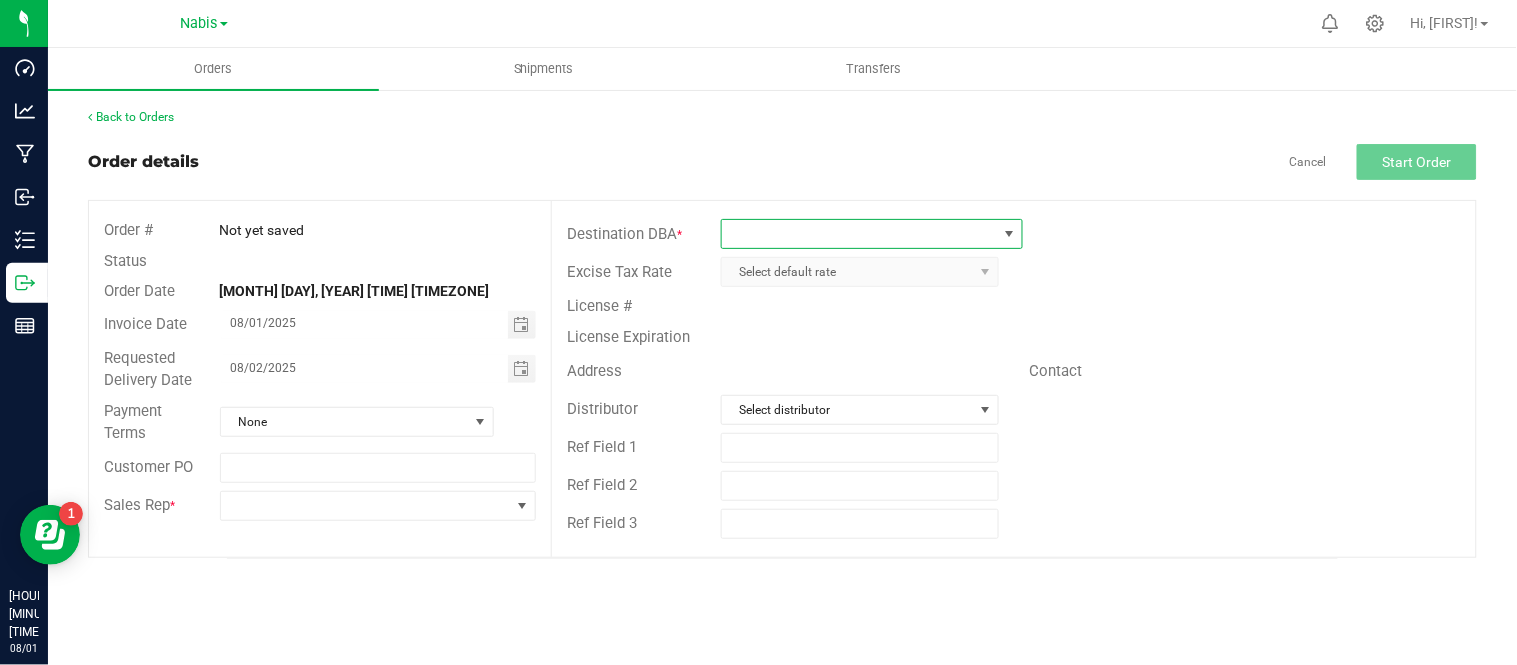 click at bounding box center (859, 234) 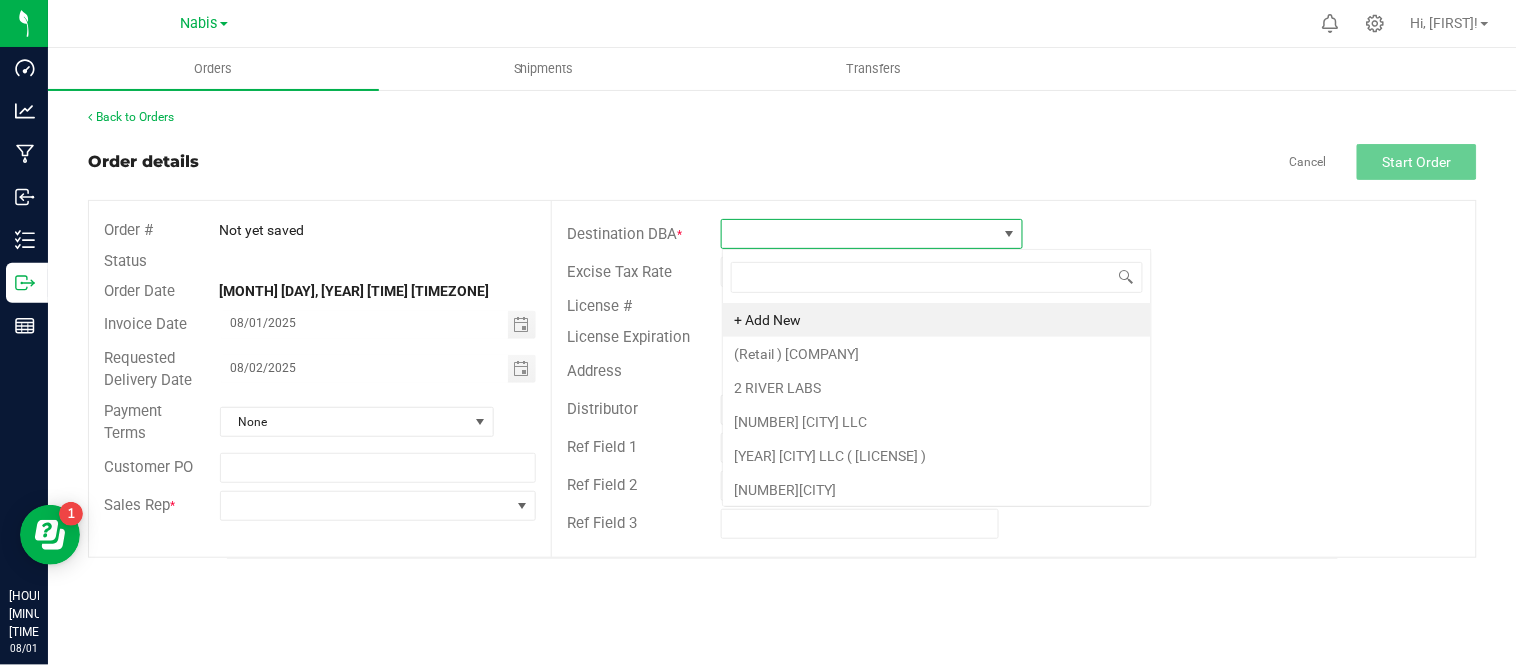 scroll, scrollTop: 99970, scrollLeft: 99697, axis: both 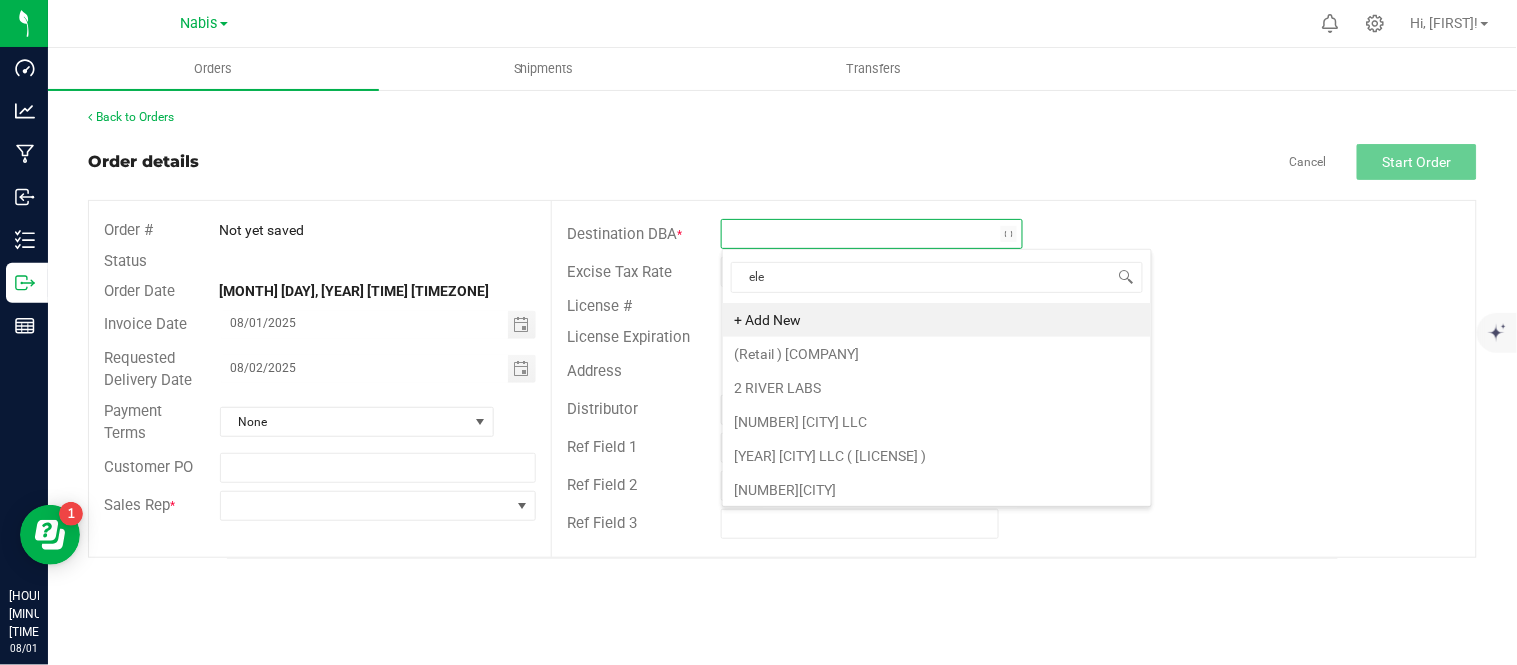 type on "elem" 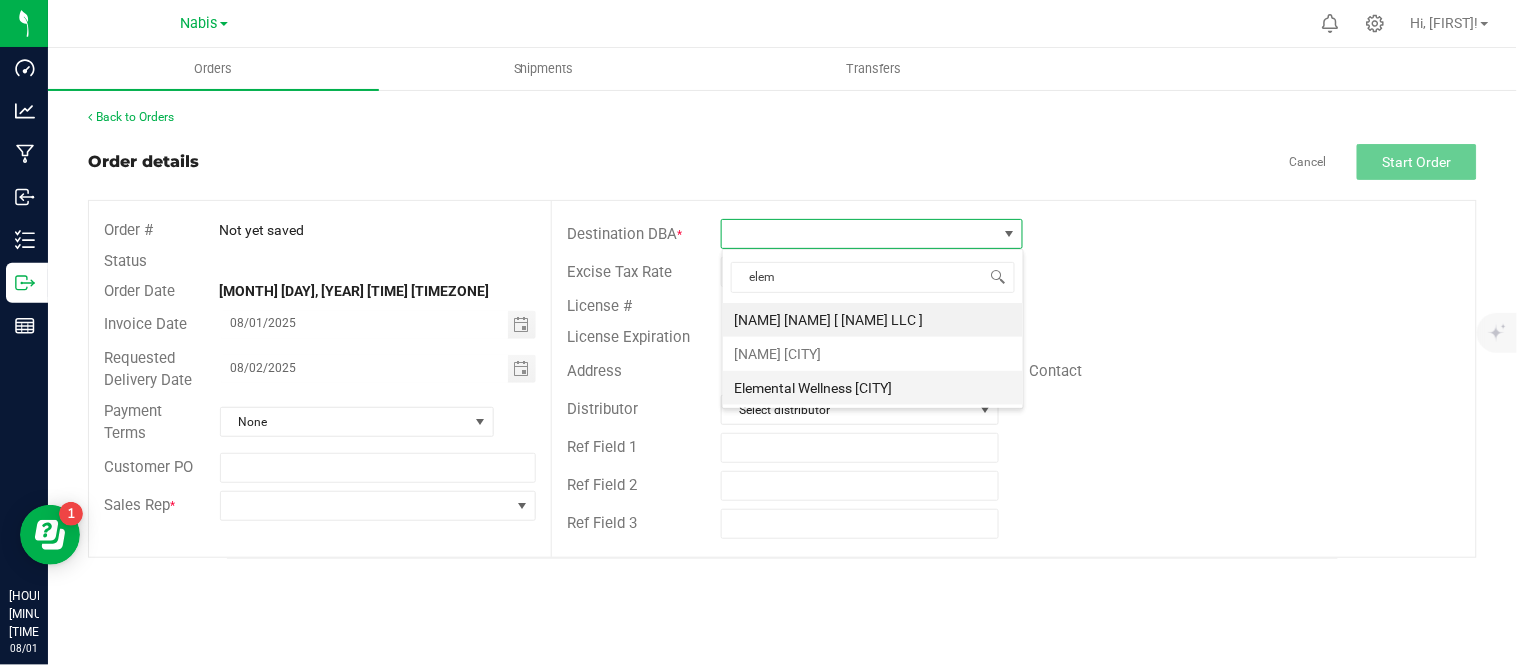 click on "Elemental Wellness [CITY]" at bounding box center [873, 388] 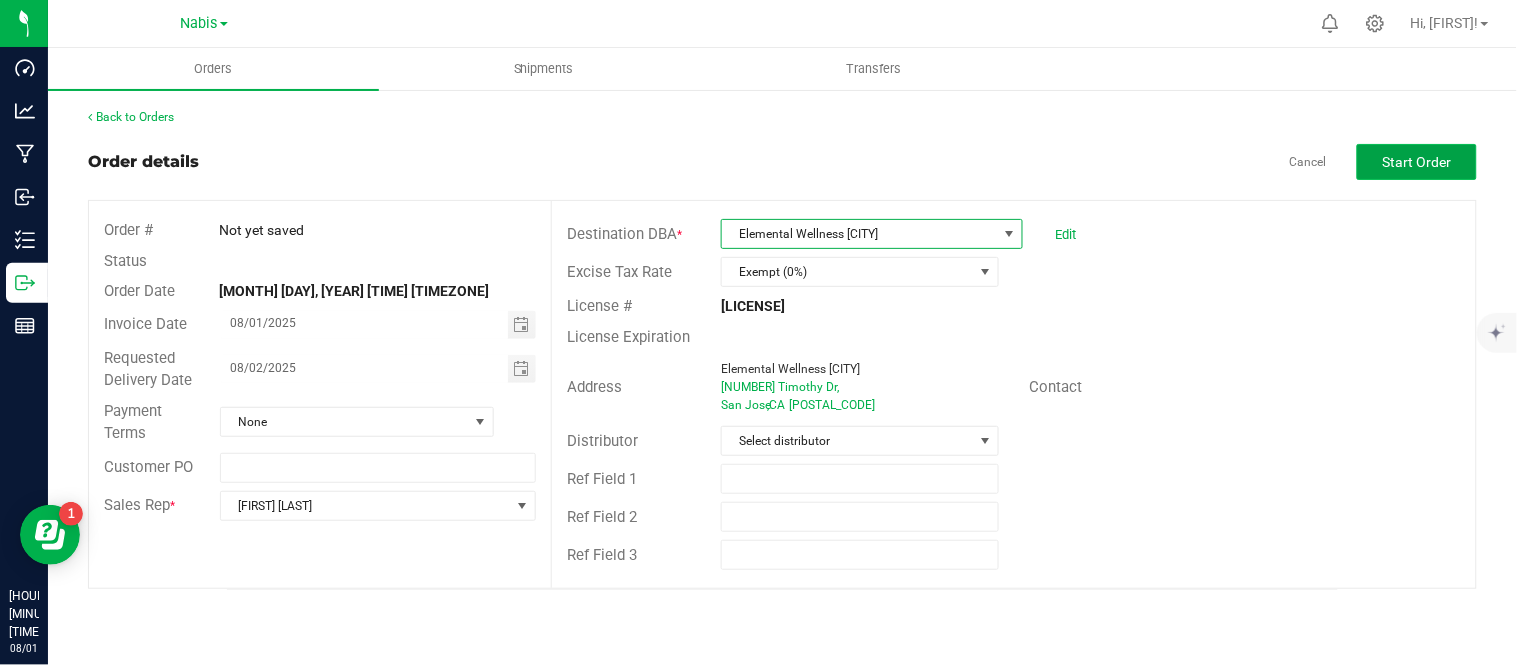 click on "Start Order" at bounding box center (1417, 162) 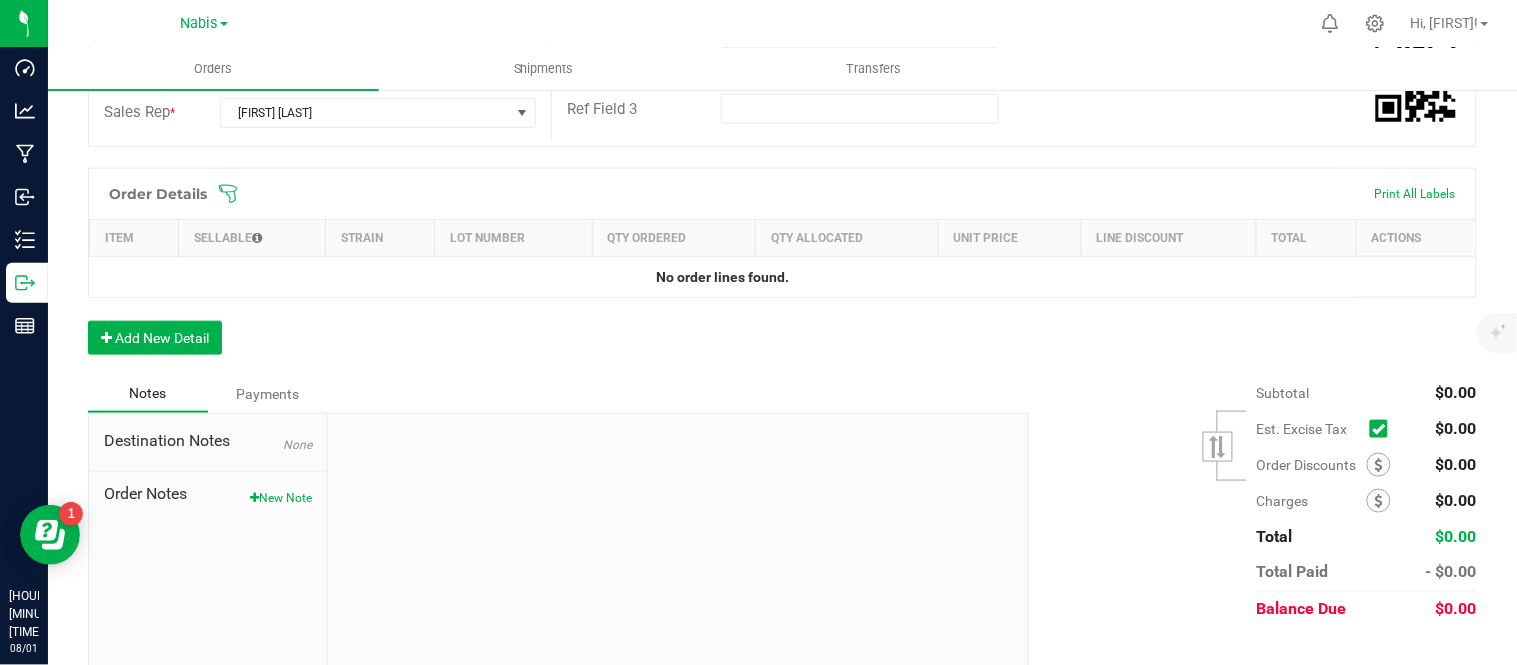 scroll, scrollTop: 482, scrollLeft: 0, axis: vertical 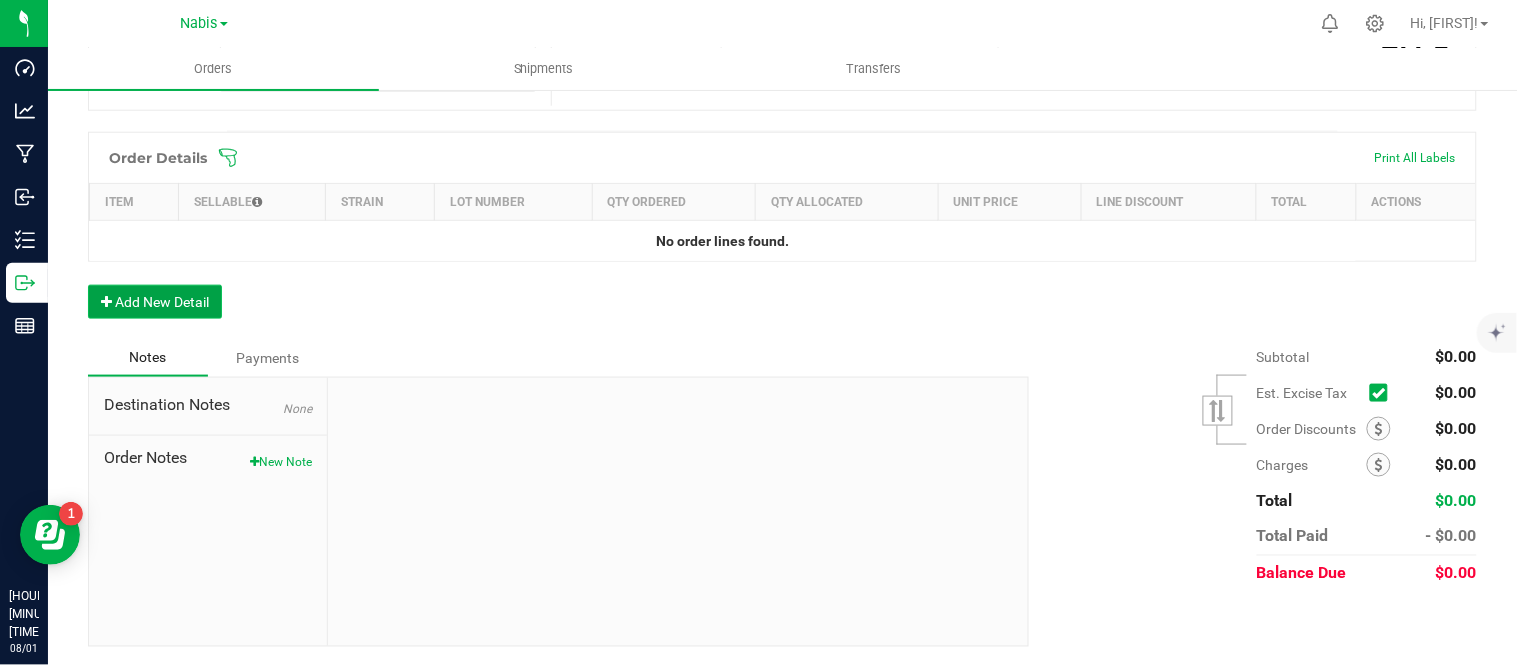click on "Add New Detail" at bounding box center [155, 302] 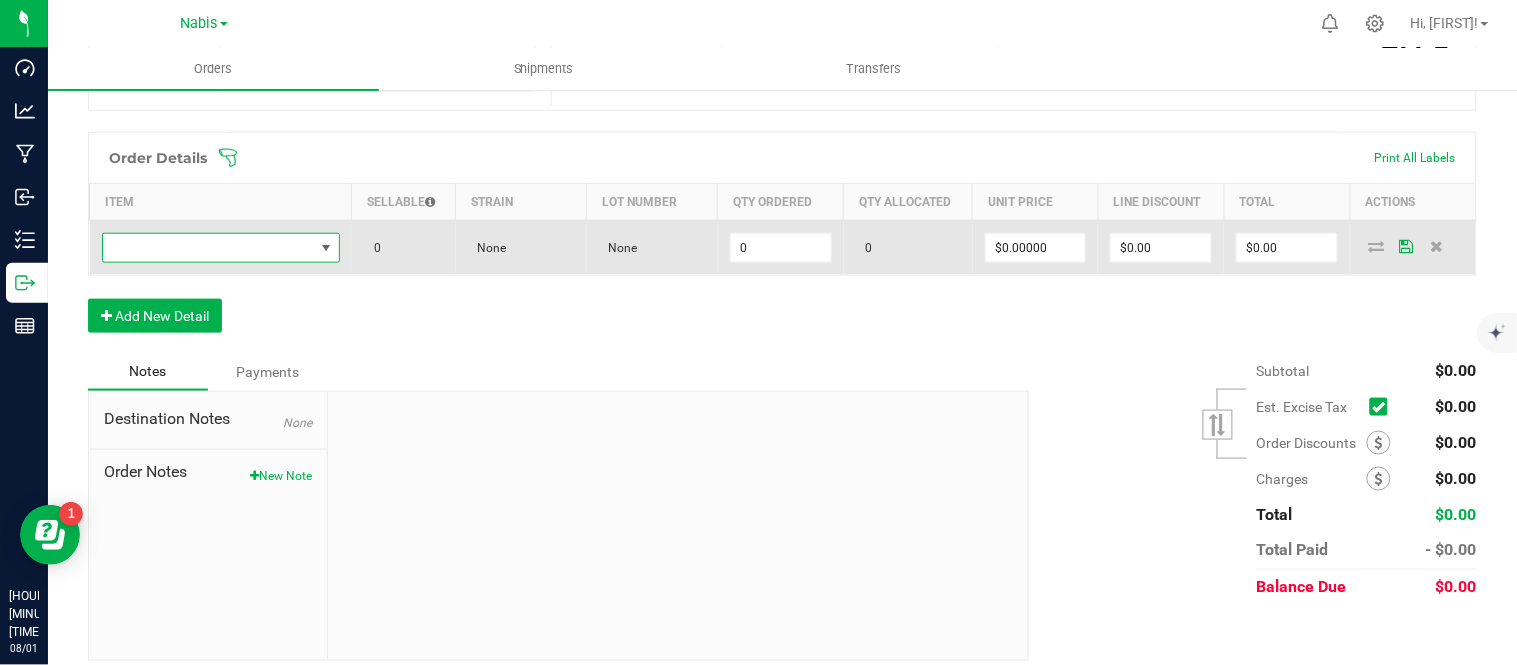 click at bounding box center (208, 248) 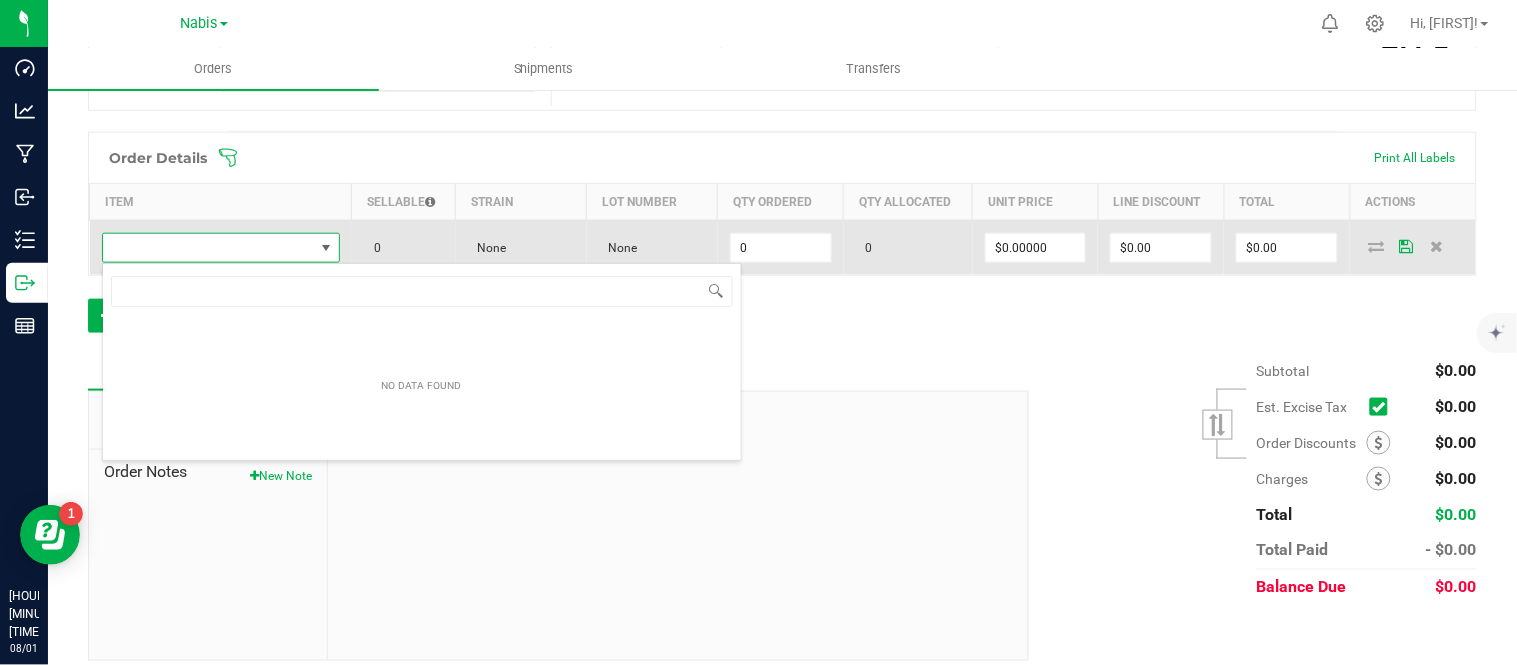 scroll, scrollTop: 99970, scrollLeft: 99765, axis: both 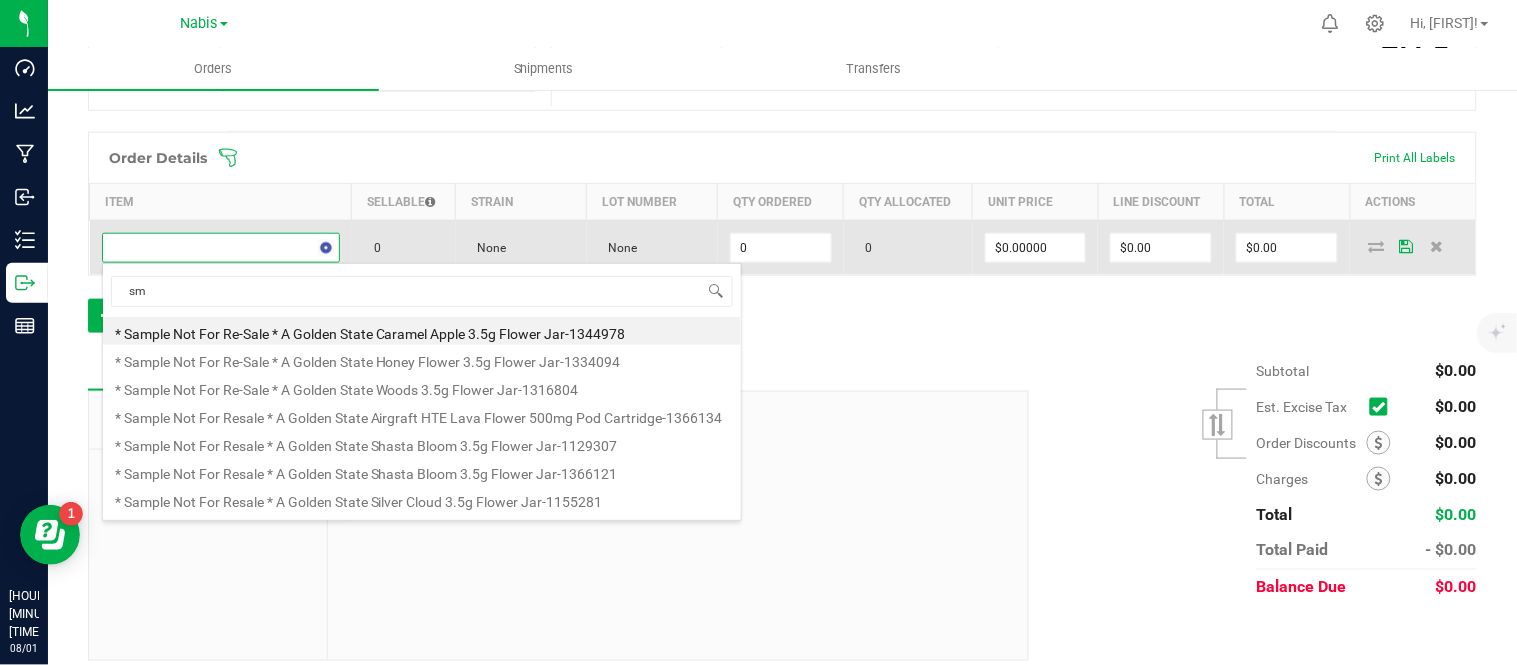 type on "sms" 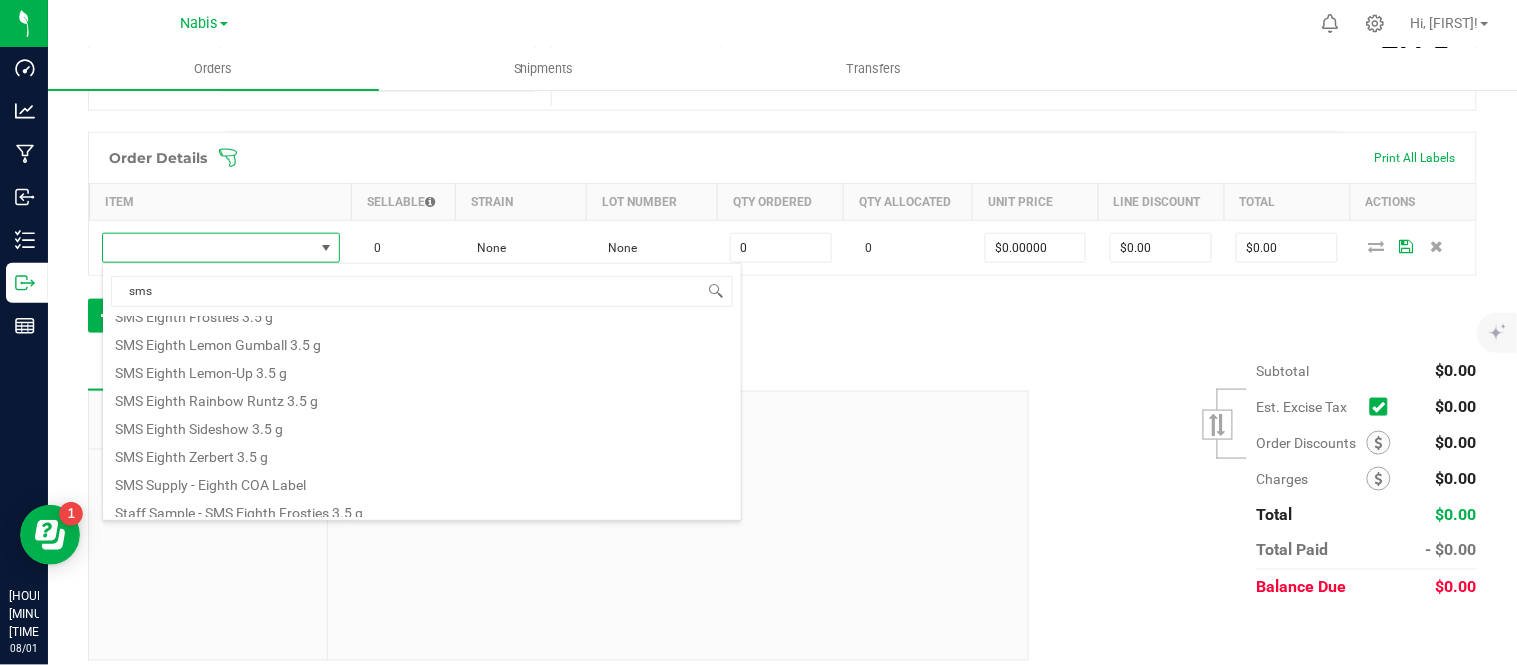 scroll, scrollTop: 243, scrollLeft: 0, axis: vertical 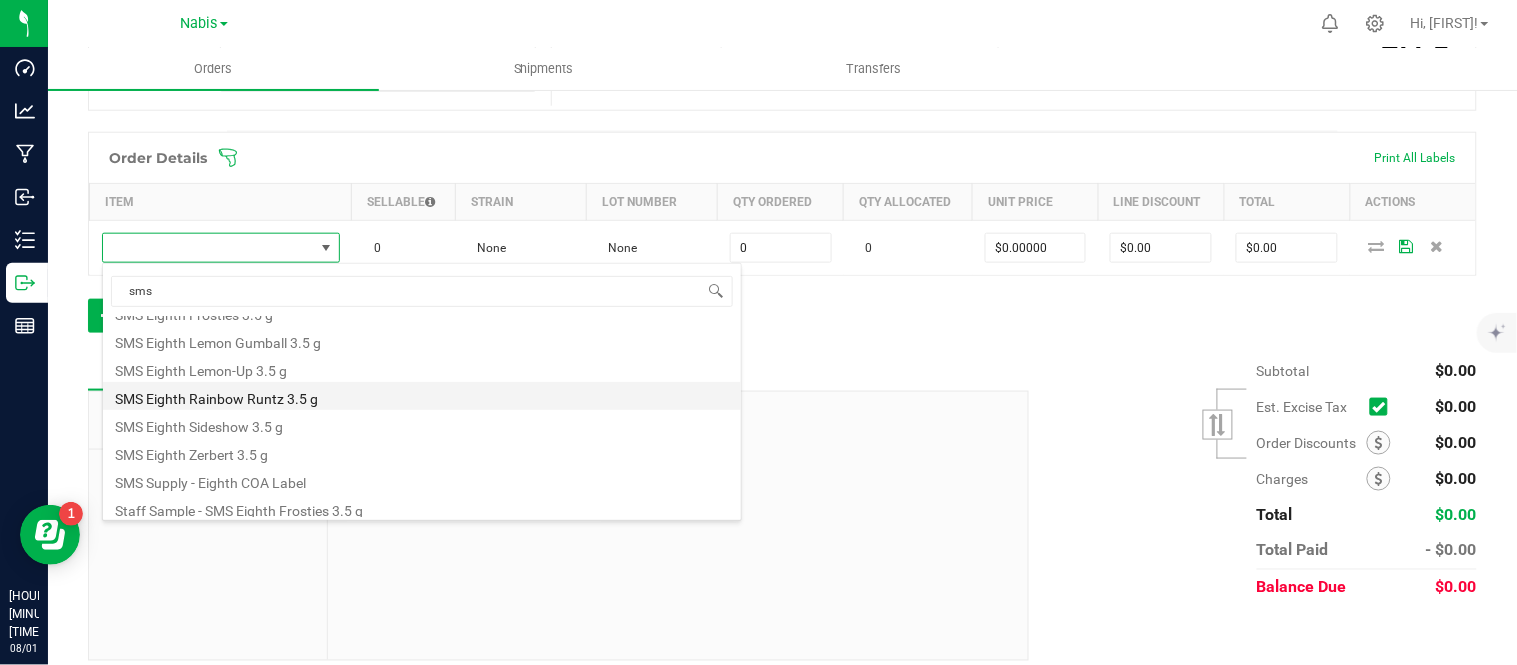 click on "SMS Eighth Rainbow Runtz 3.5 g" at bounding box center [422, 396] 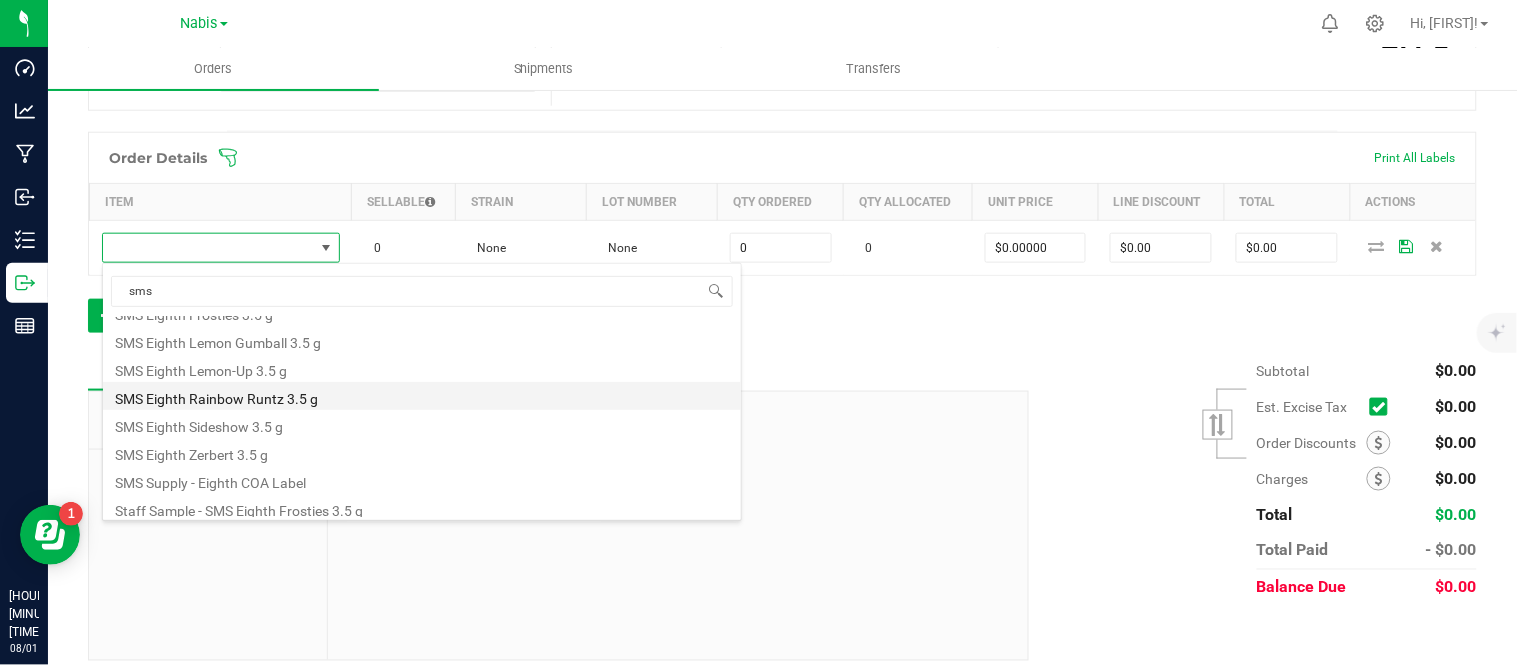 type on "0 ea" 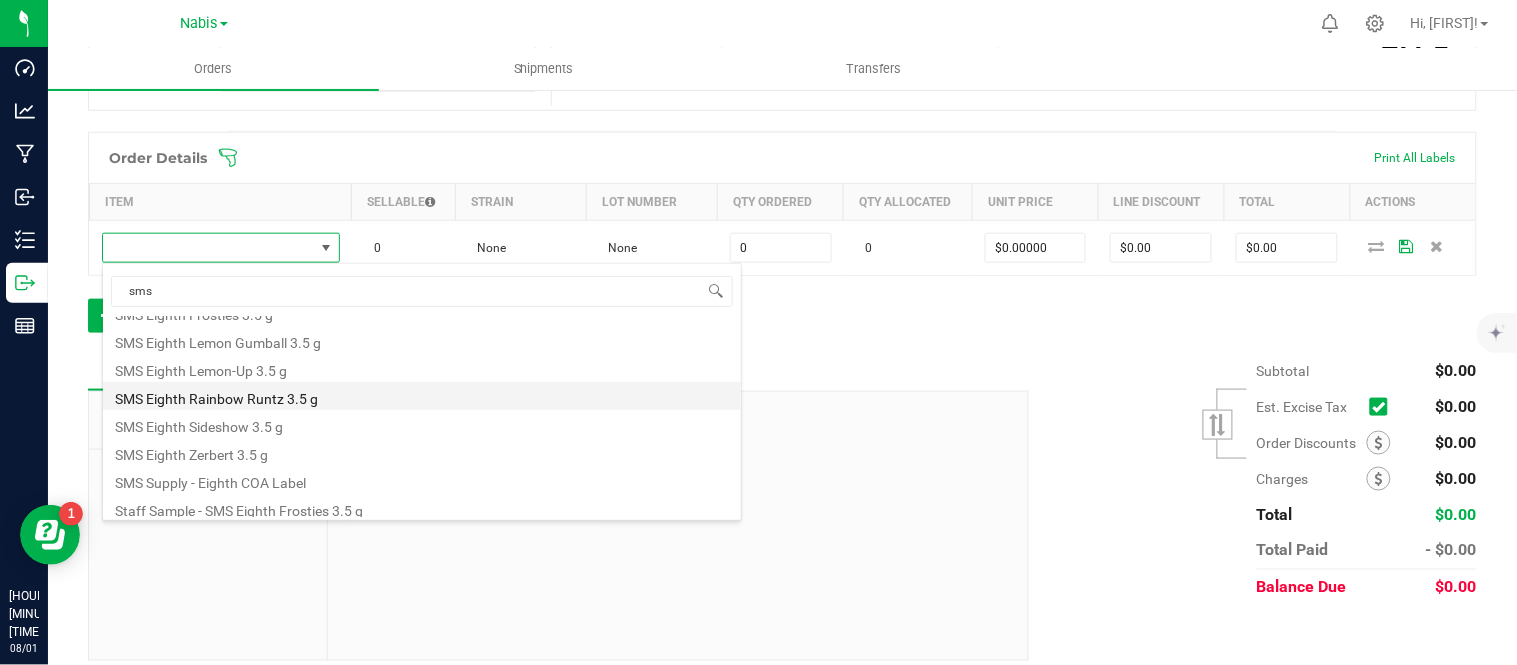 type on "$16.50000" 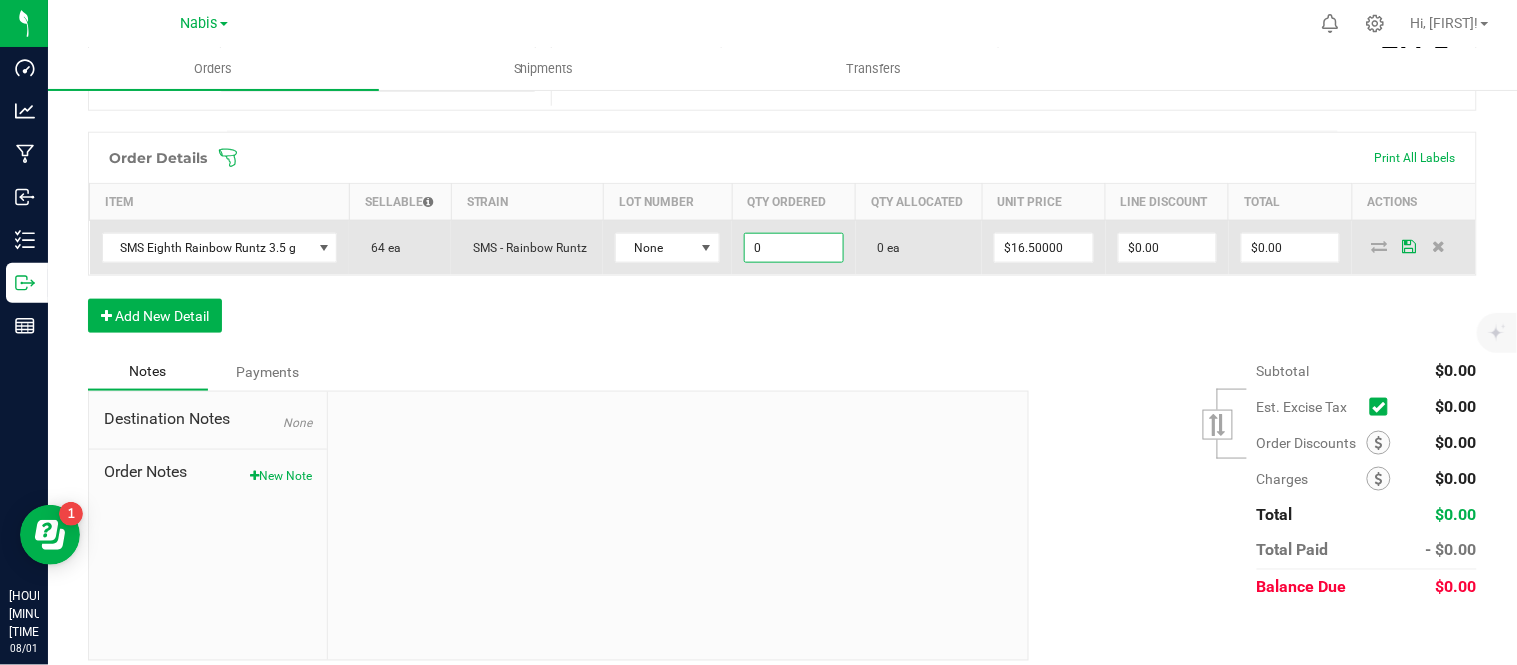 click on "0" at bounding box center [793, 248] 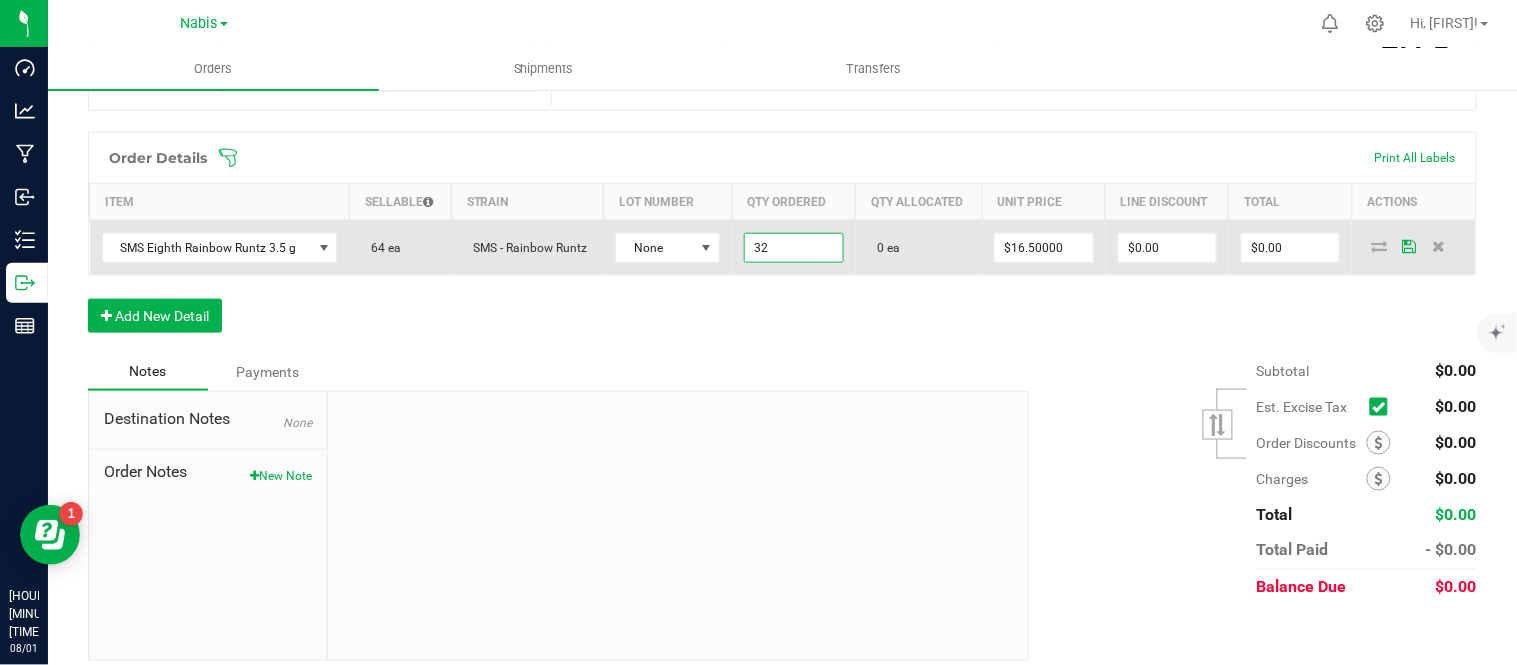type on "32 ea" 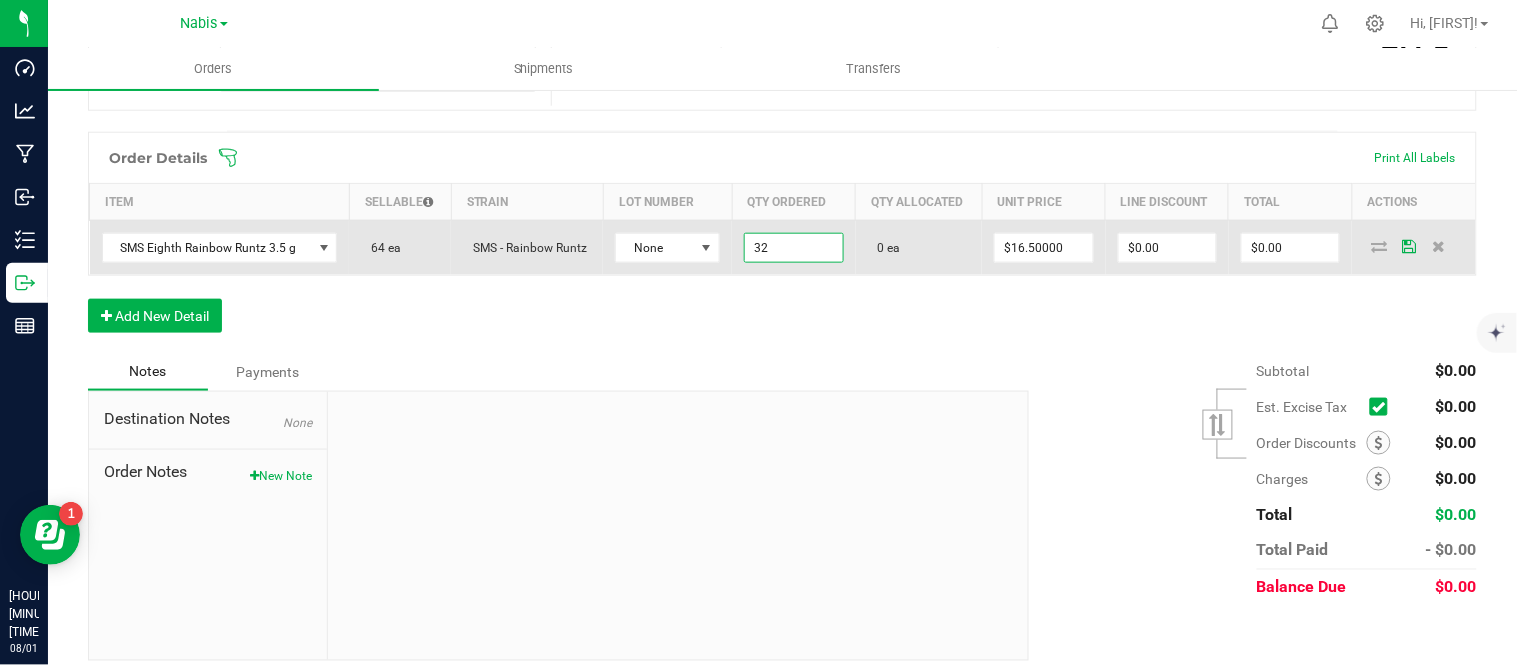 type on "16.5" 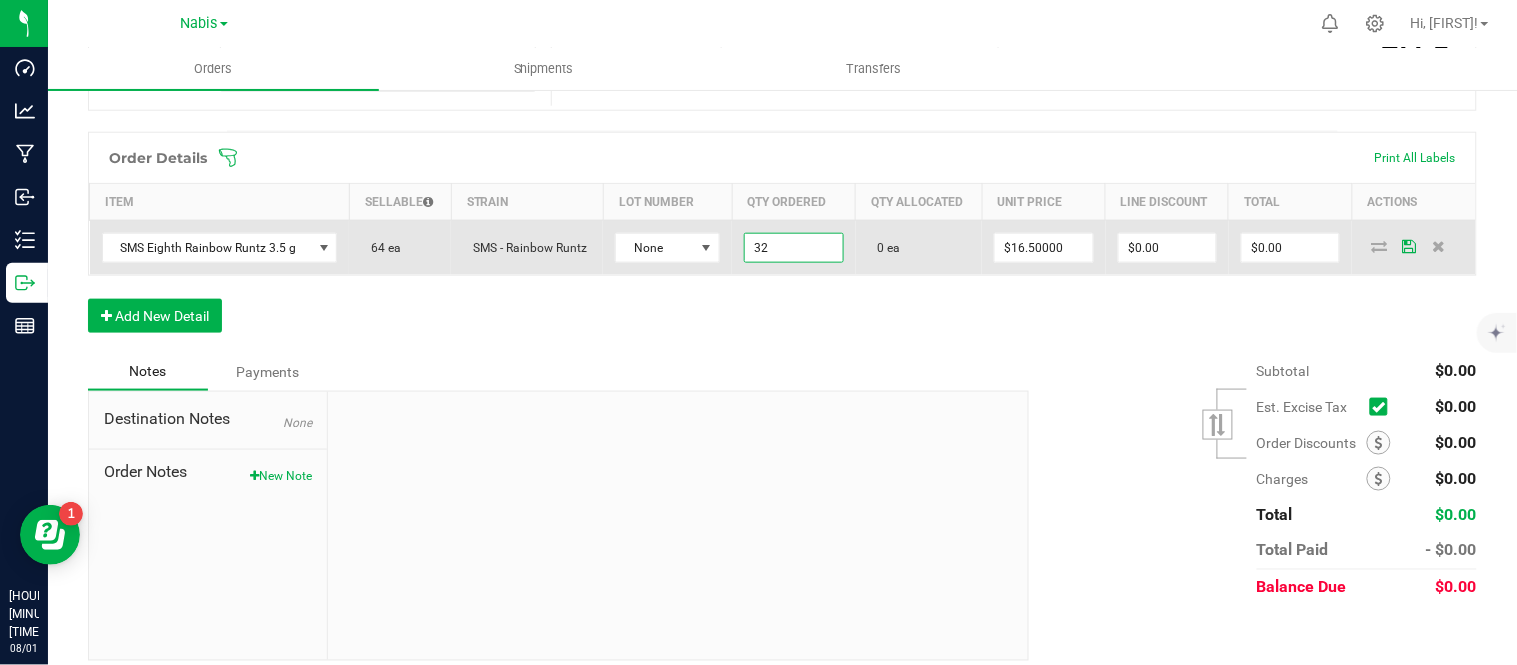 type on "$528.00" 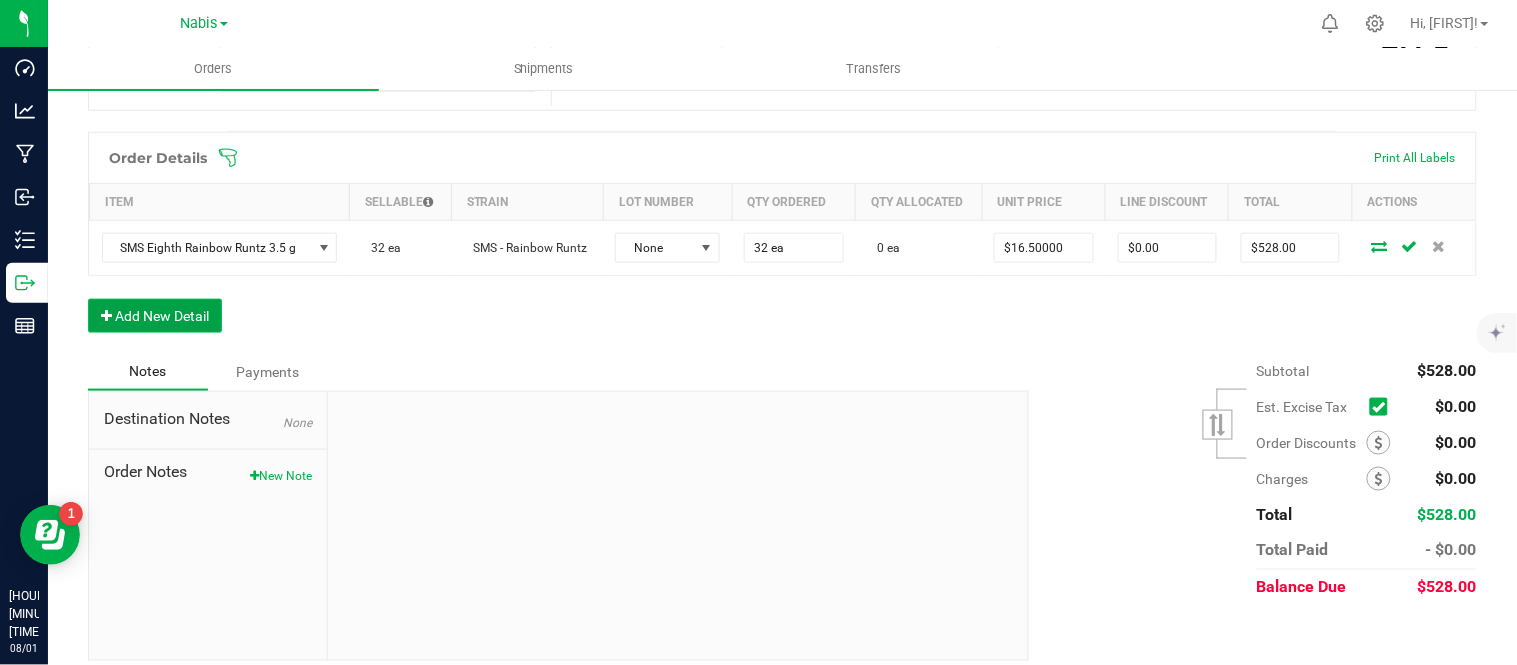 click on "Add New Detail" at bounding box center (155, 316) 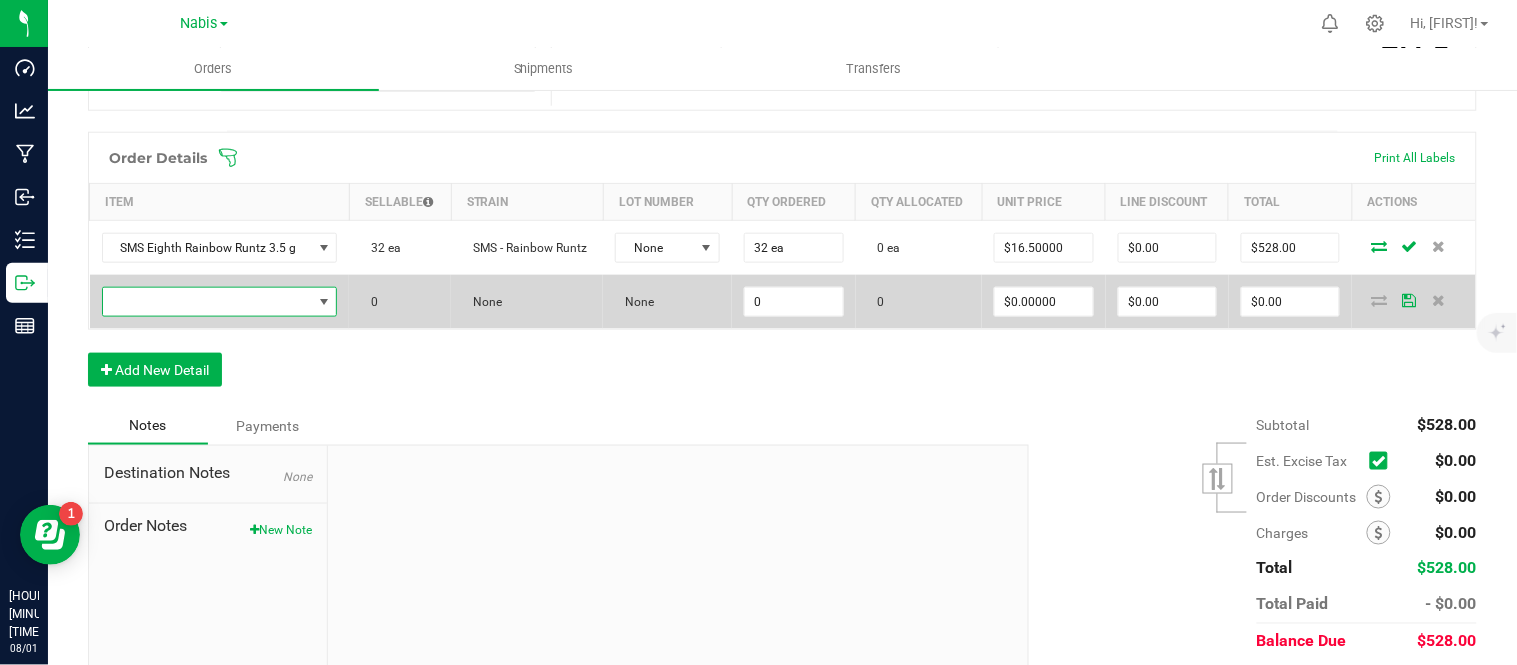 click at bounding box center (207, 302) 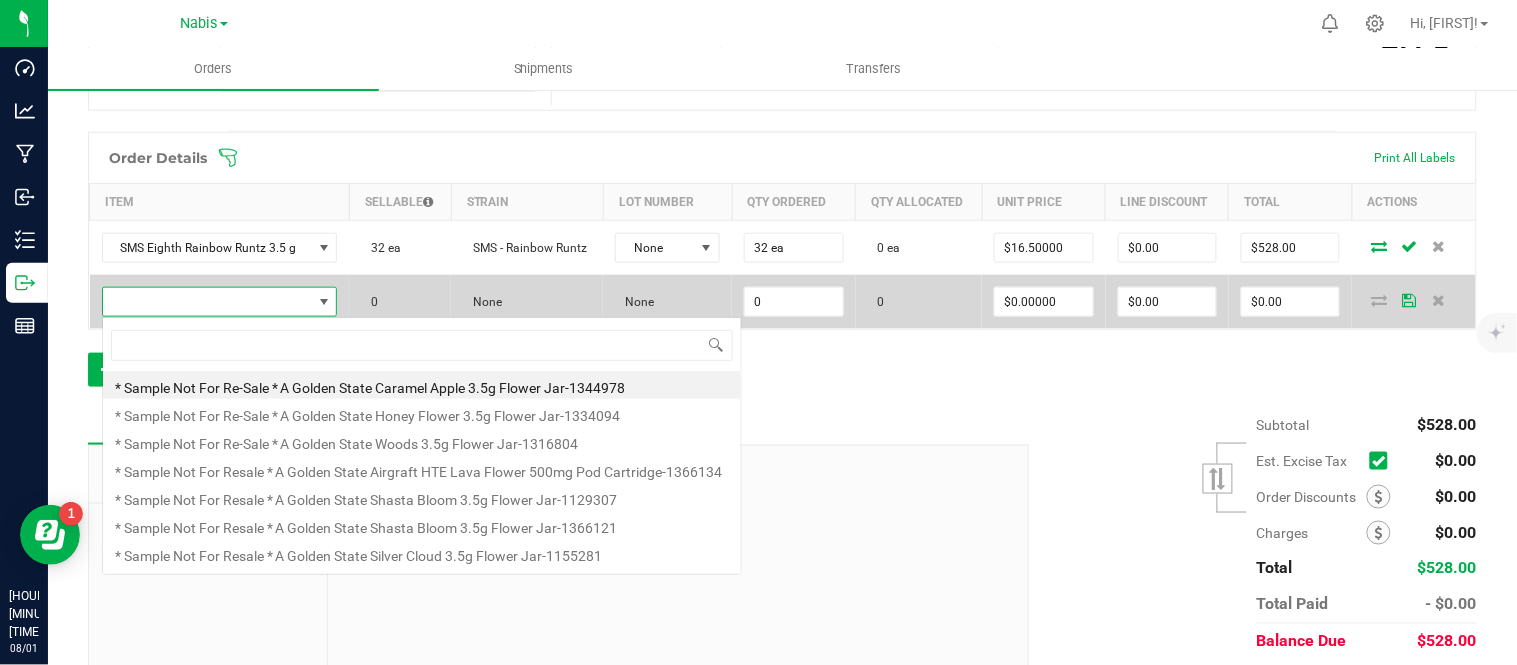 scroll, scrollTop: 99970, scrollLeft: 99770, axis: both 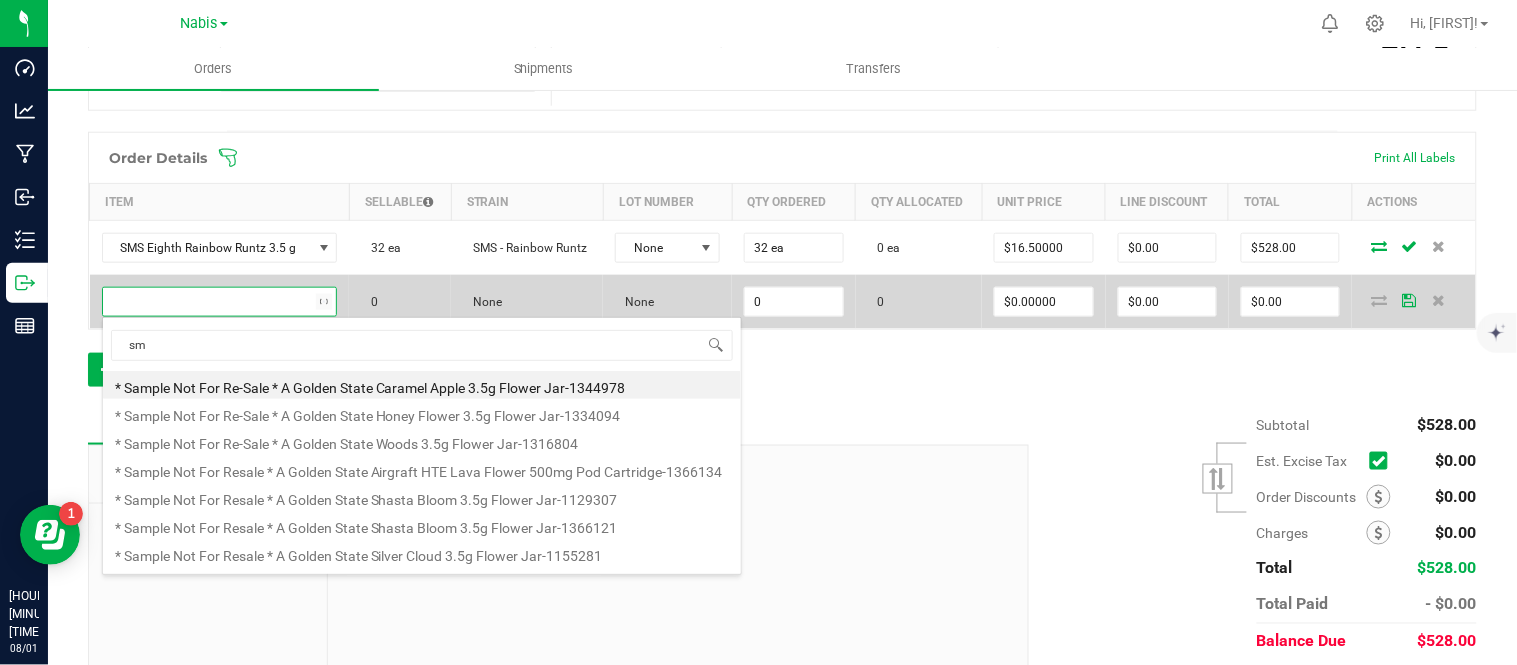 type on "sms" 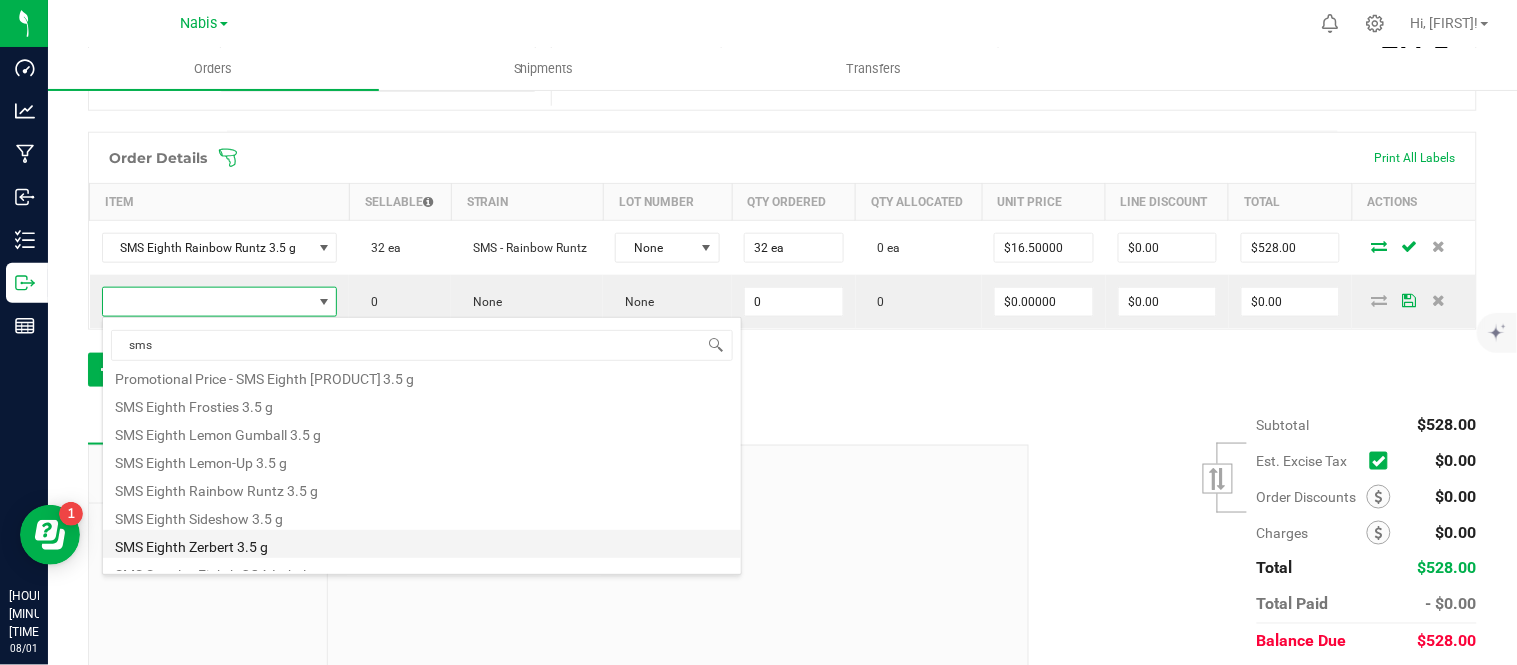 scroll, scrollTop: 200, scrollLeft: 0, axis: vertical 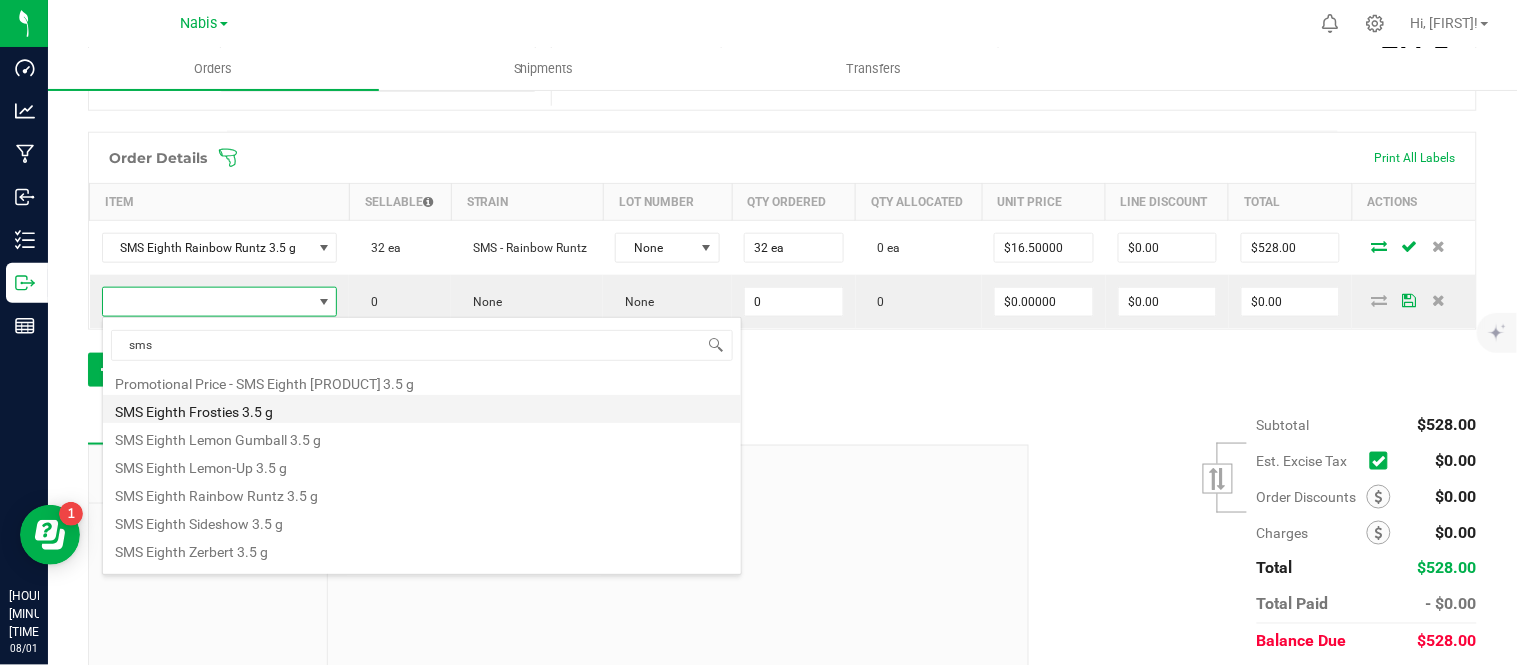 click on "SMS Eighth Frosties 3.5 g" at bounding box center [422, 409] 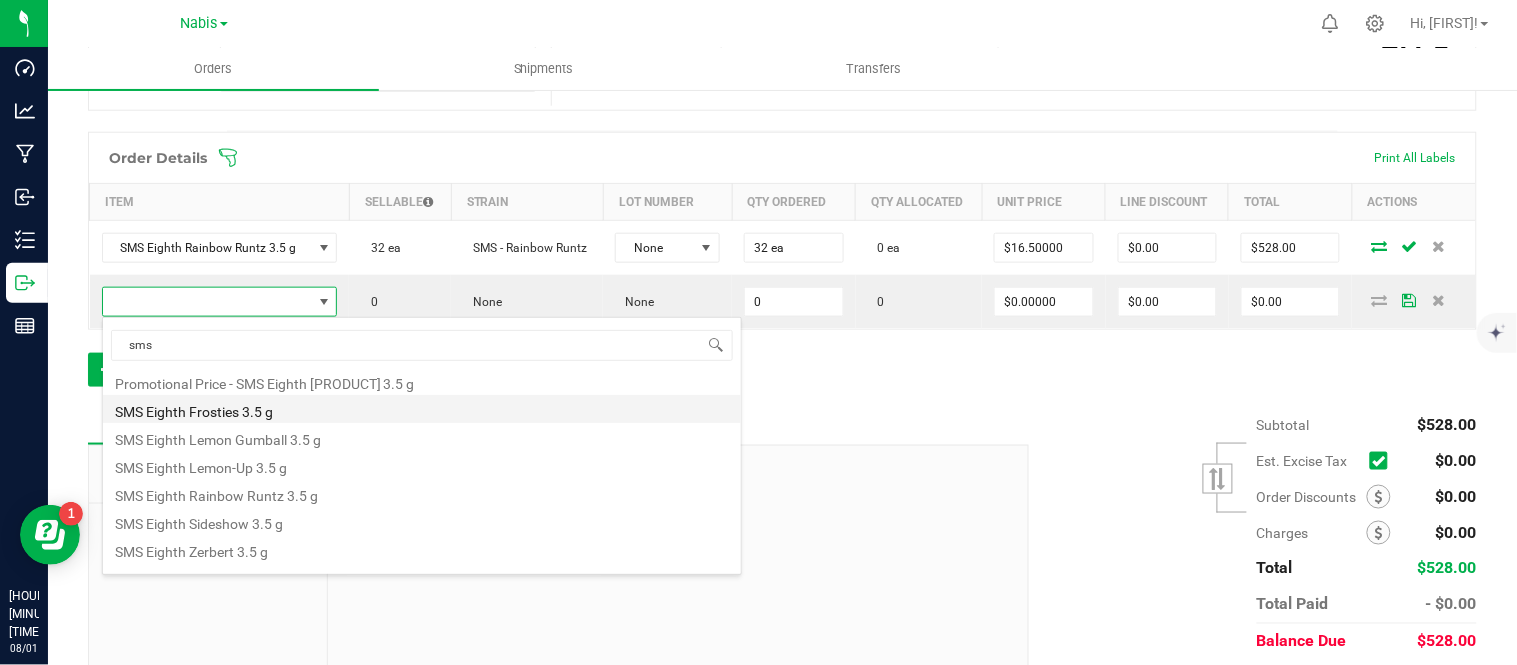 type on "0 ea" 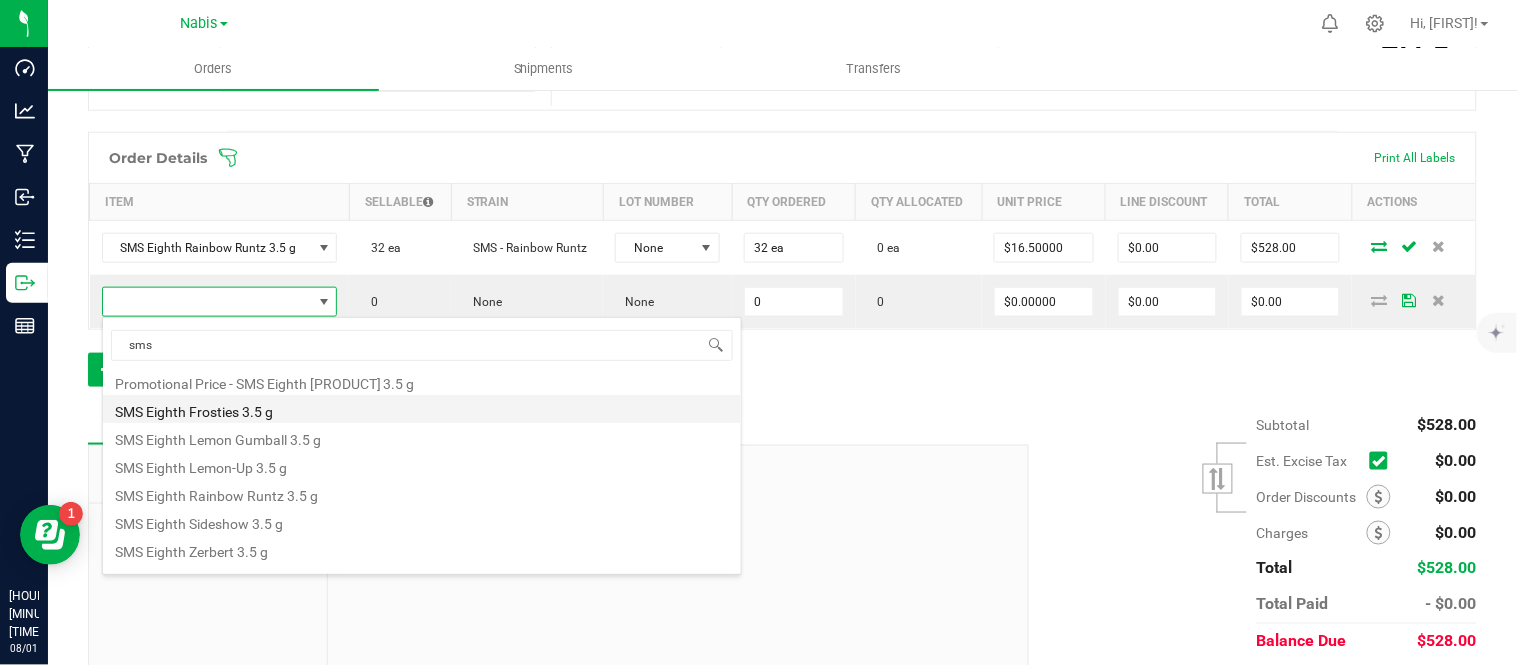 type on "$16.50000" 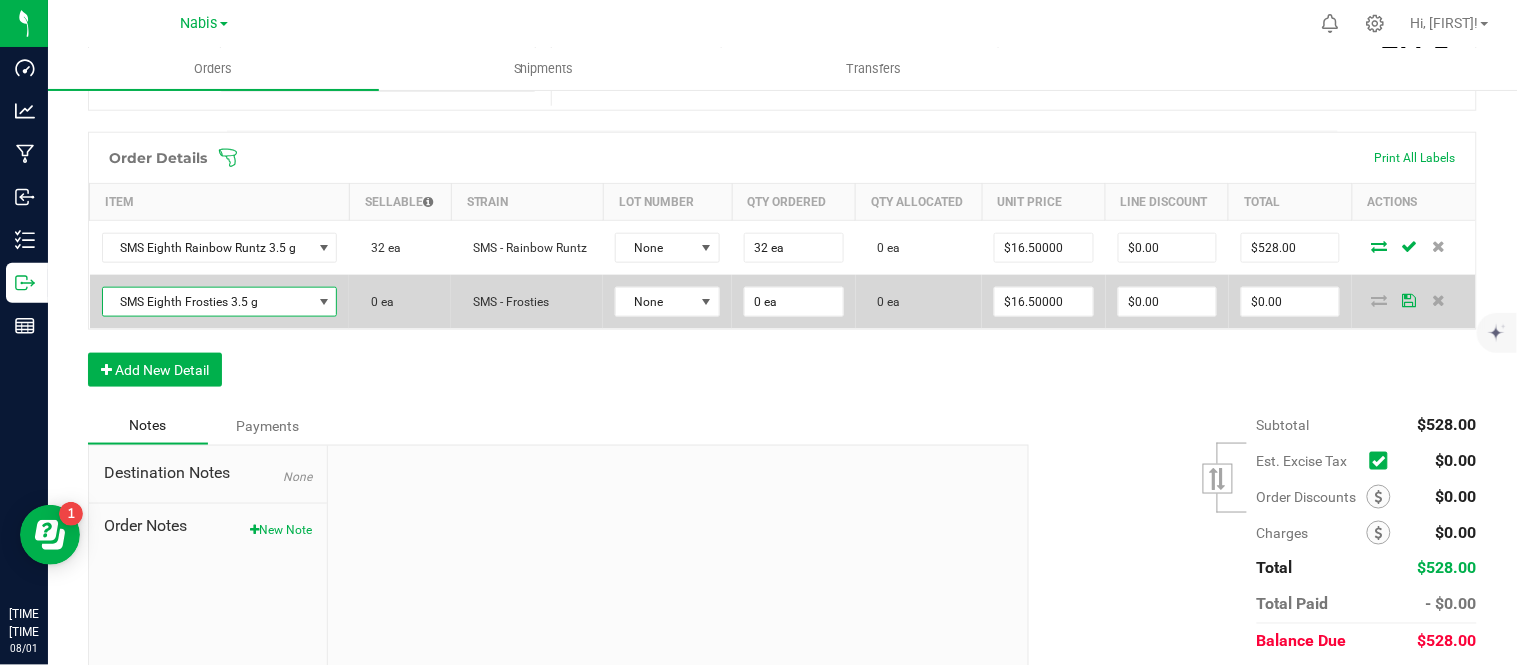 click on "SMS Eighth Frosties 3.5 g" at bounding box center [207, 302] 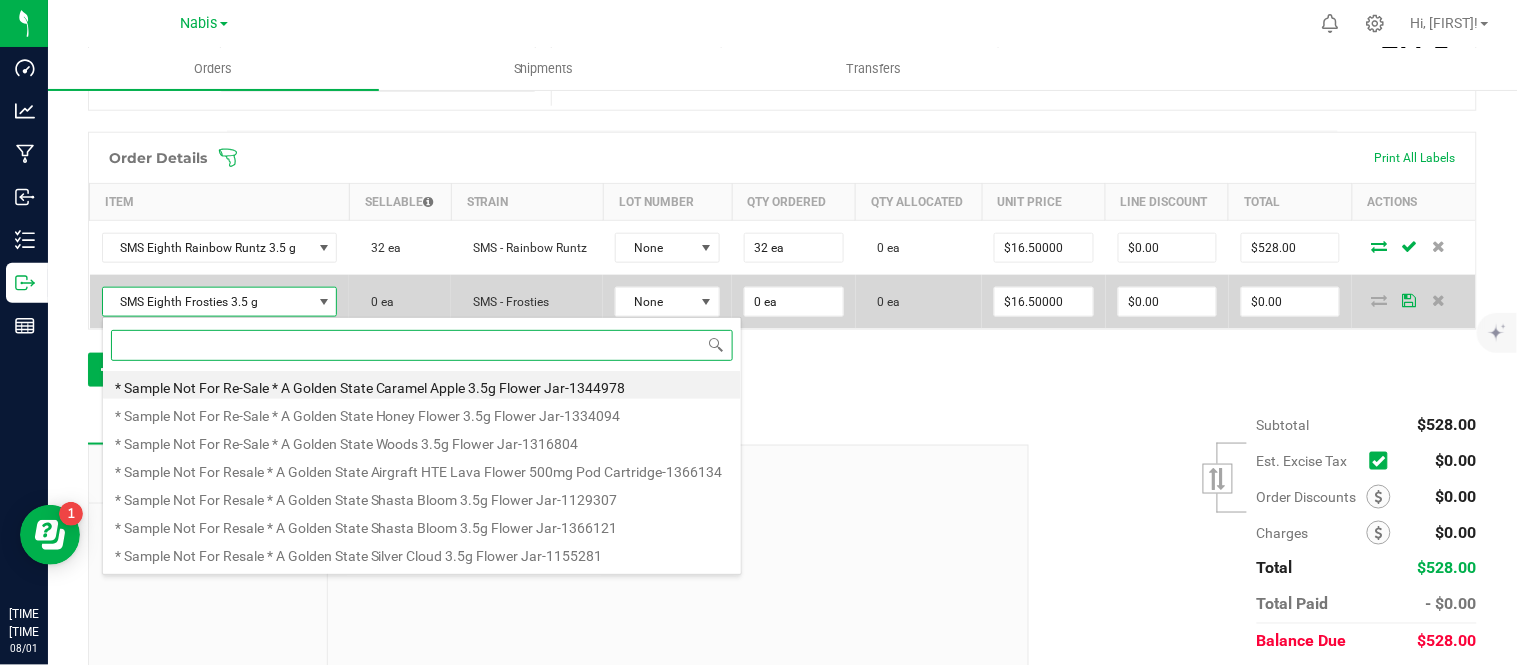 scroll, scrollTop: 99970, scrollLeft: 99770, axis: both 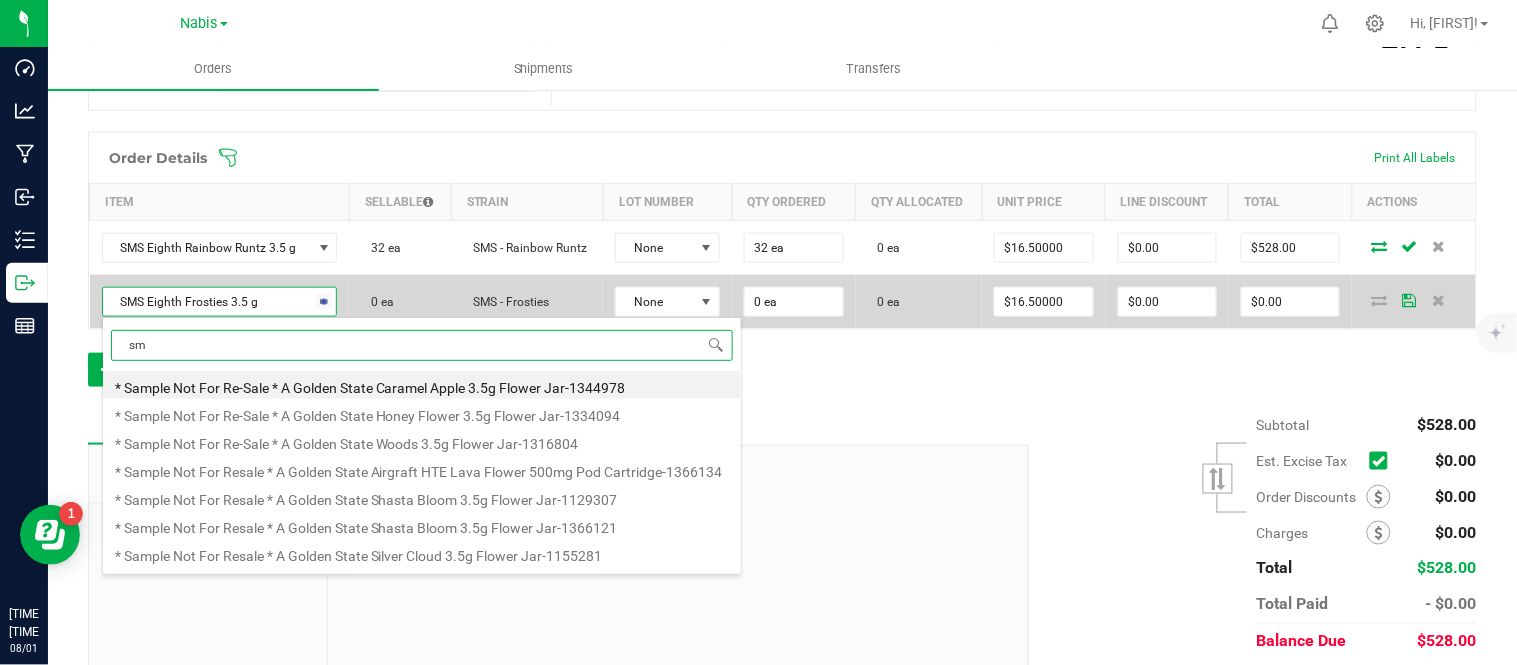 type on "sms" 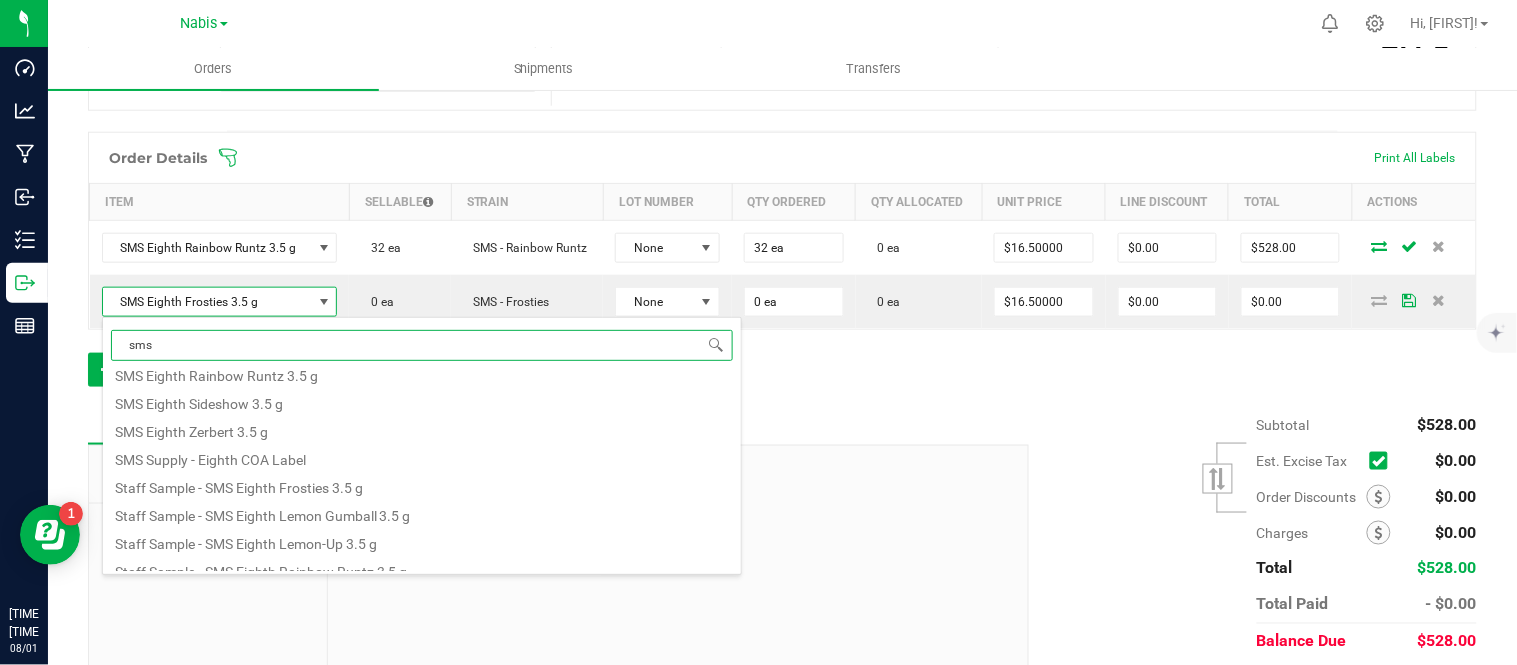scroll, scrollTop: 247, scrollLeft: 0, axis: vertical 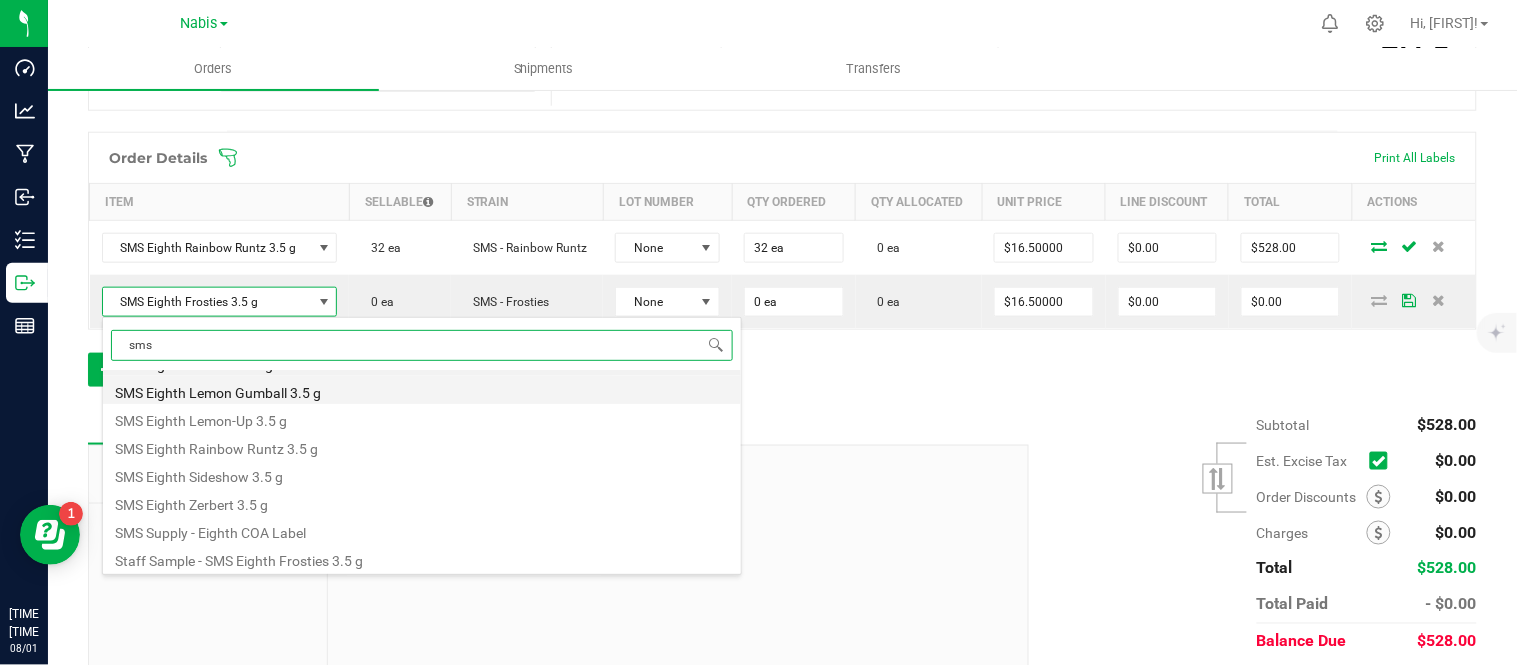 click on "SMS Eighth Lemon Gumball 3.5 g" at bounding box center (422, 390) 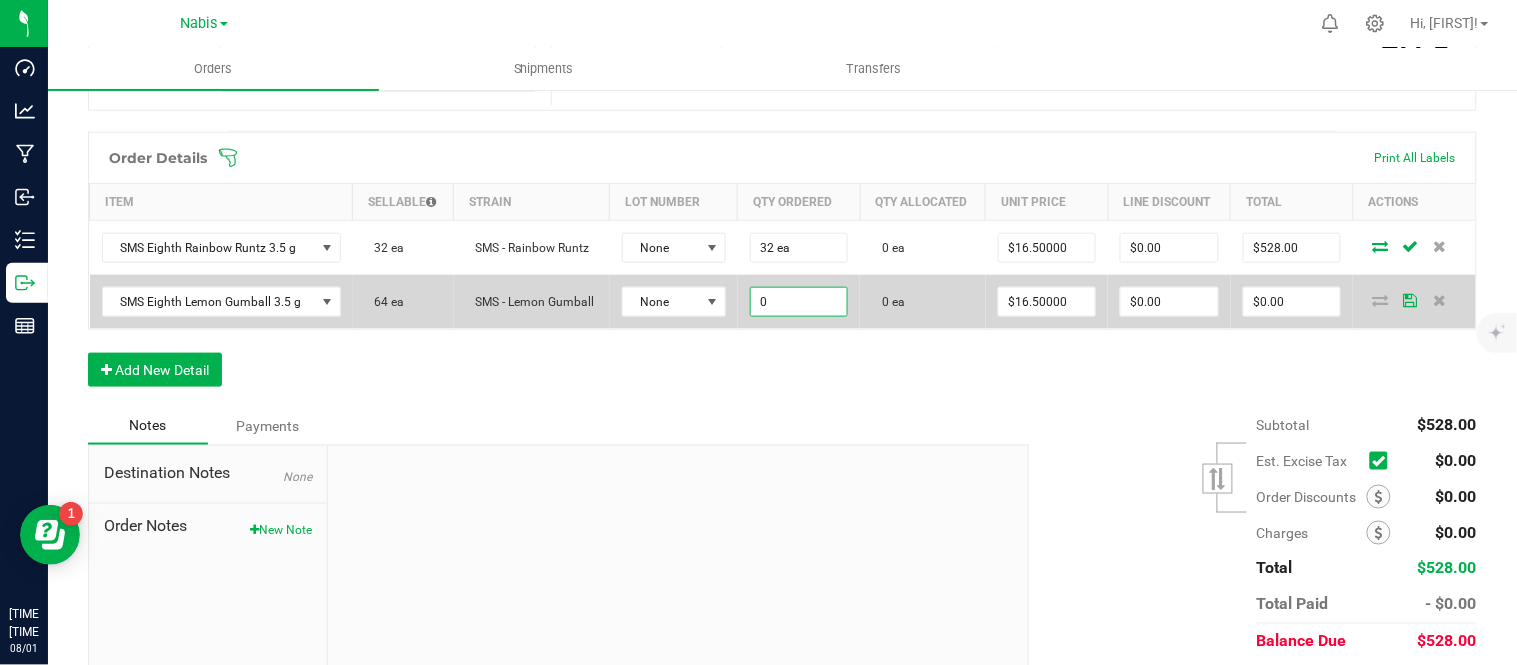 click on "0" at bounding box center (799, 302) 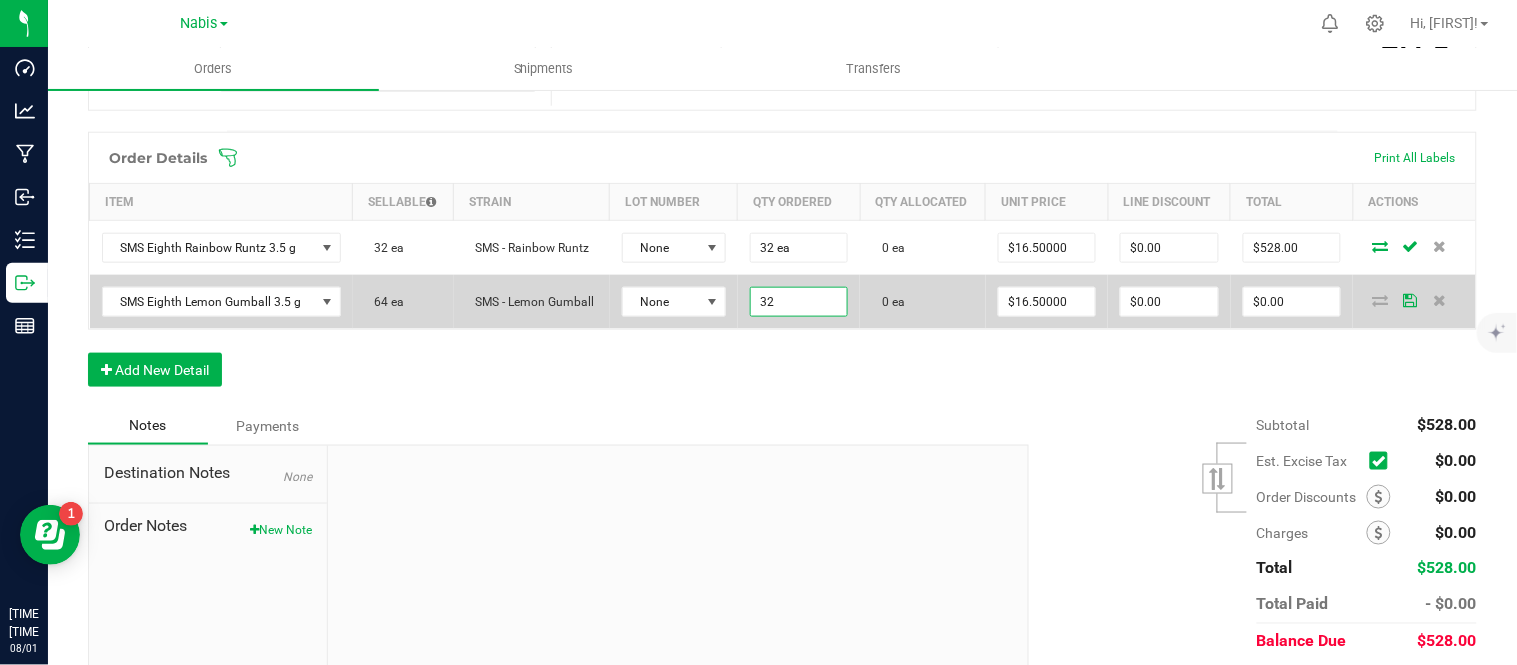 type on "32 ea" 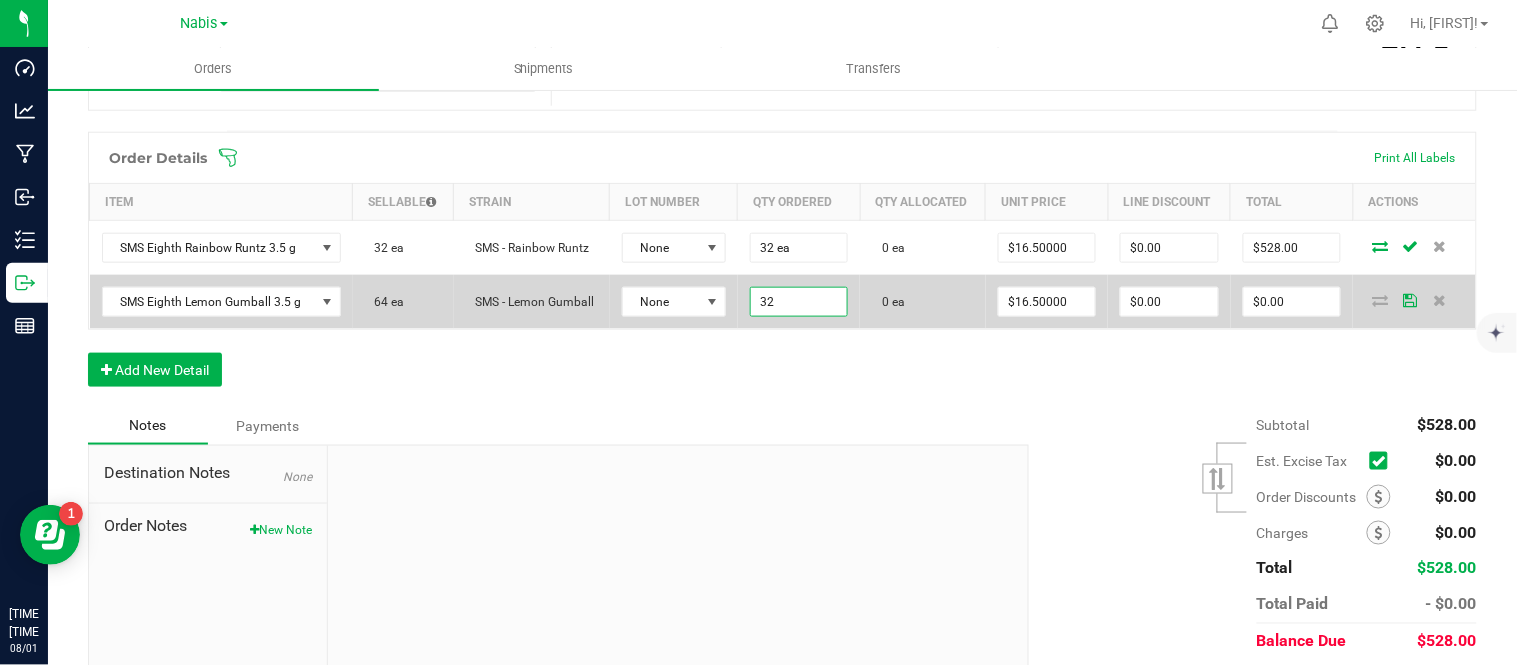 type on "16.5" 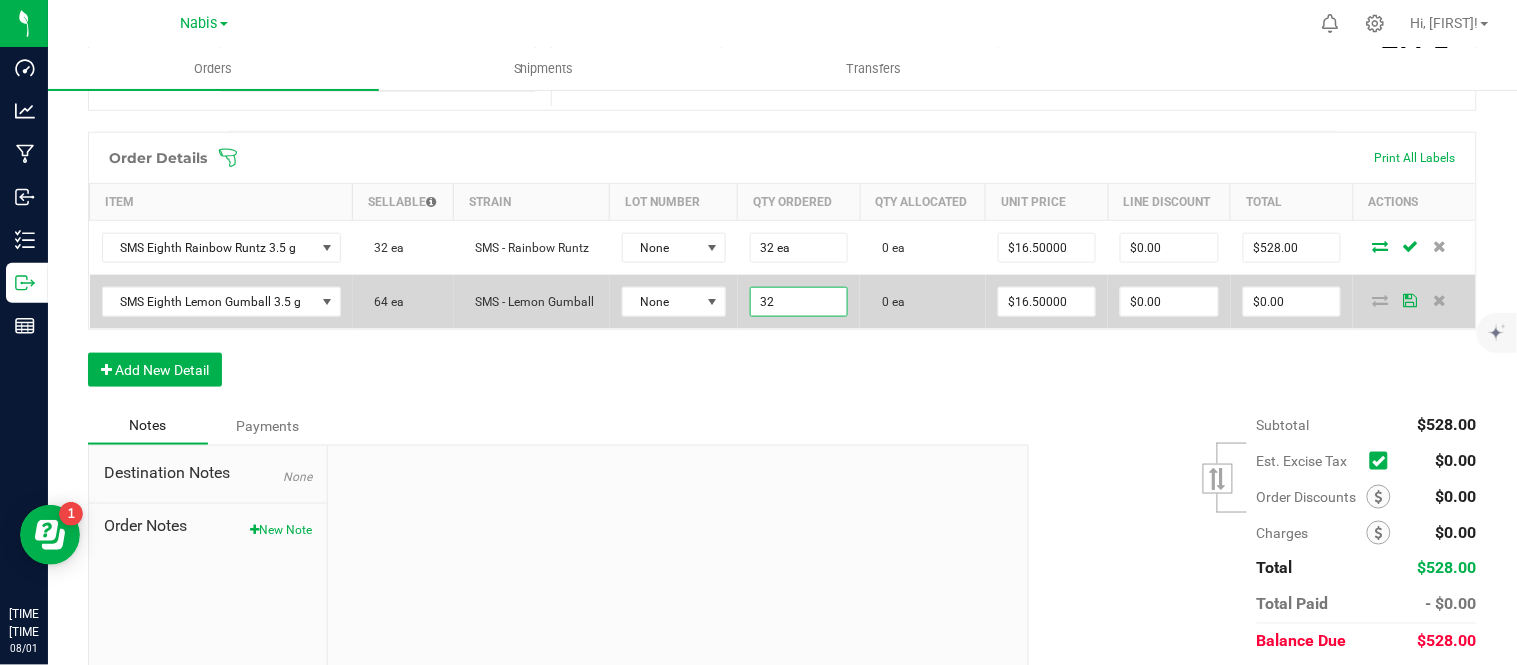 type on "$528.00" 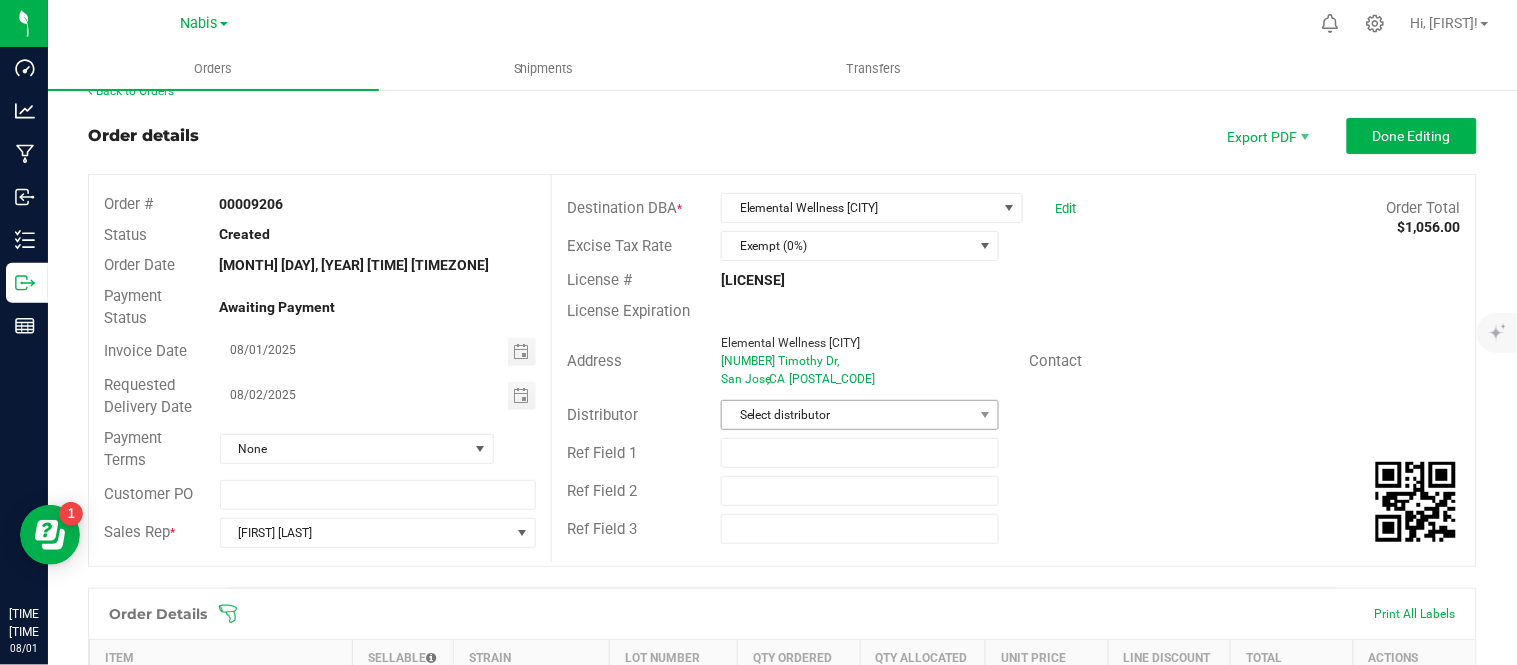 scroll, scrollTop: 25, scrollLeft: 0, axis: vertical 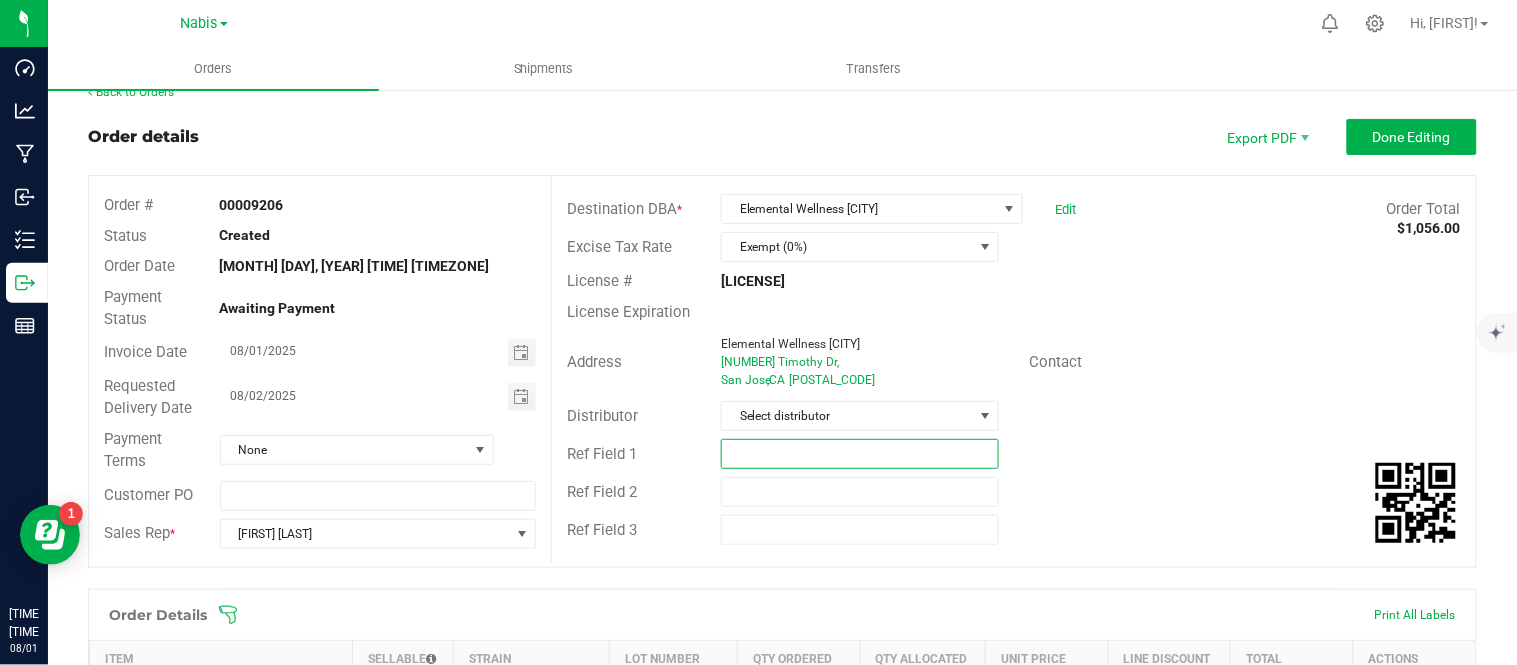 click at bounding box center (860, 454) 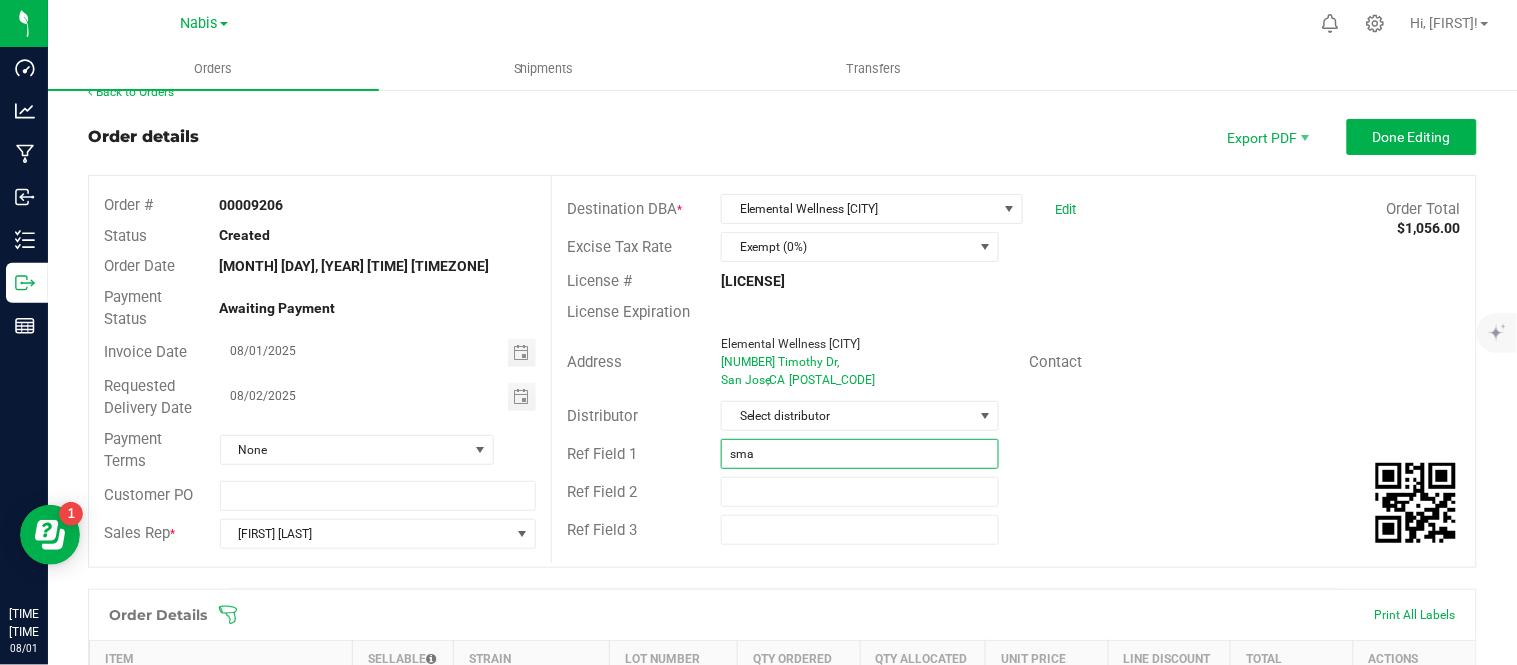 type on "Smacked" 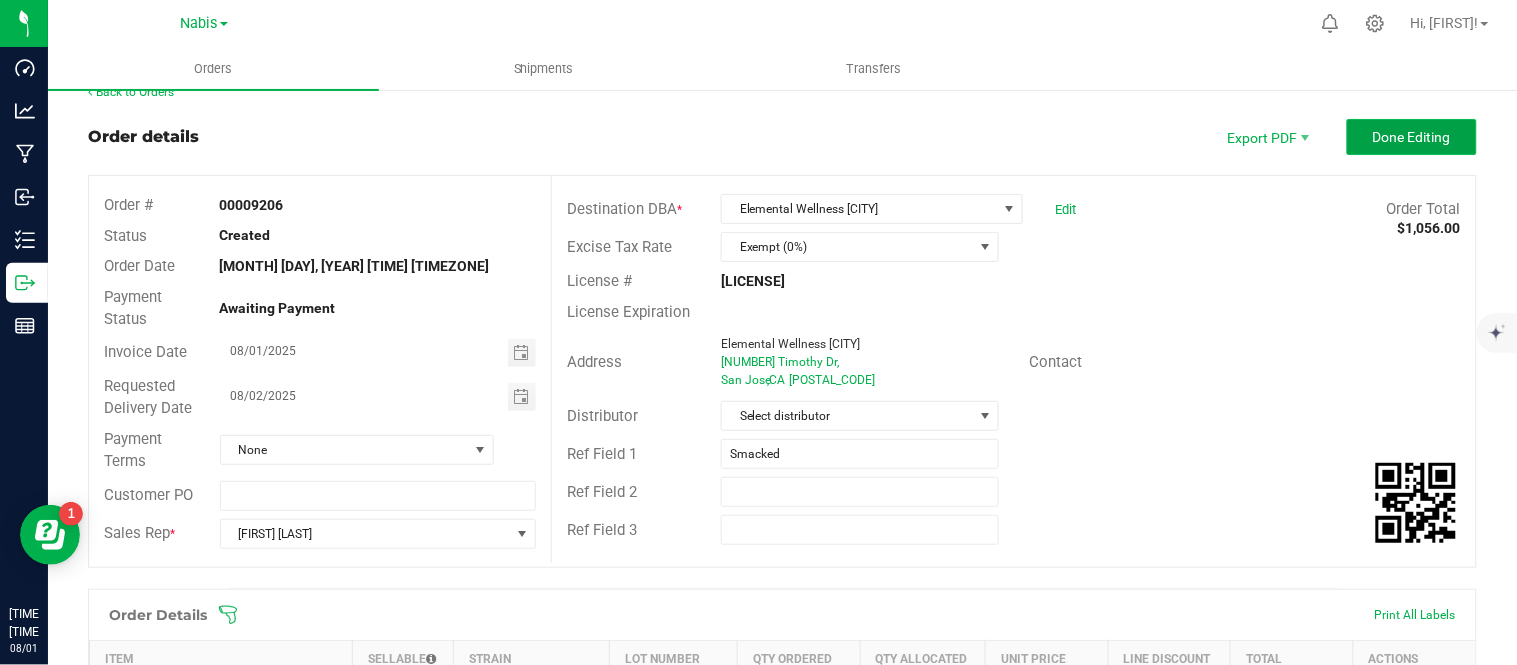 click on "Done Editing" at bounding box center (1412, 137) 